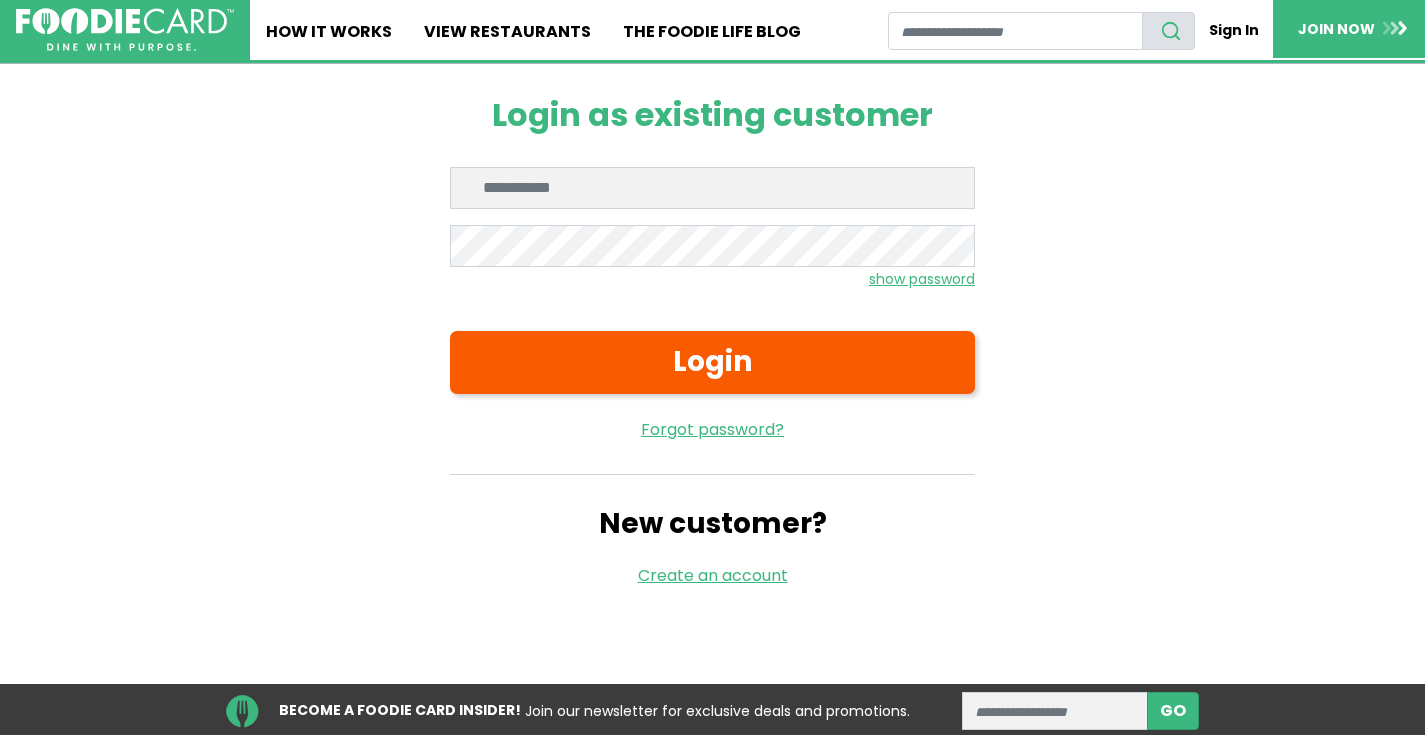 scroll, scrollTop: 0, scrollLeft: 0, axis: both 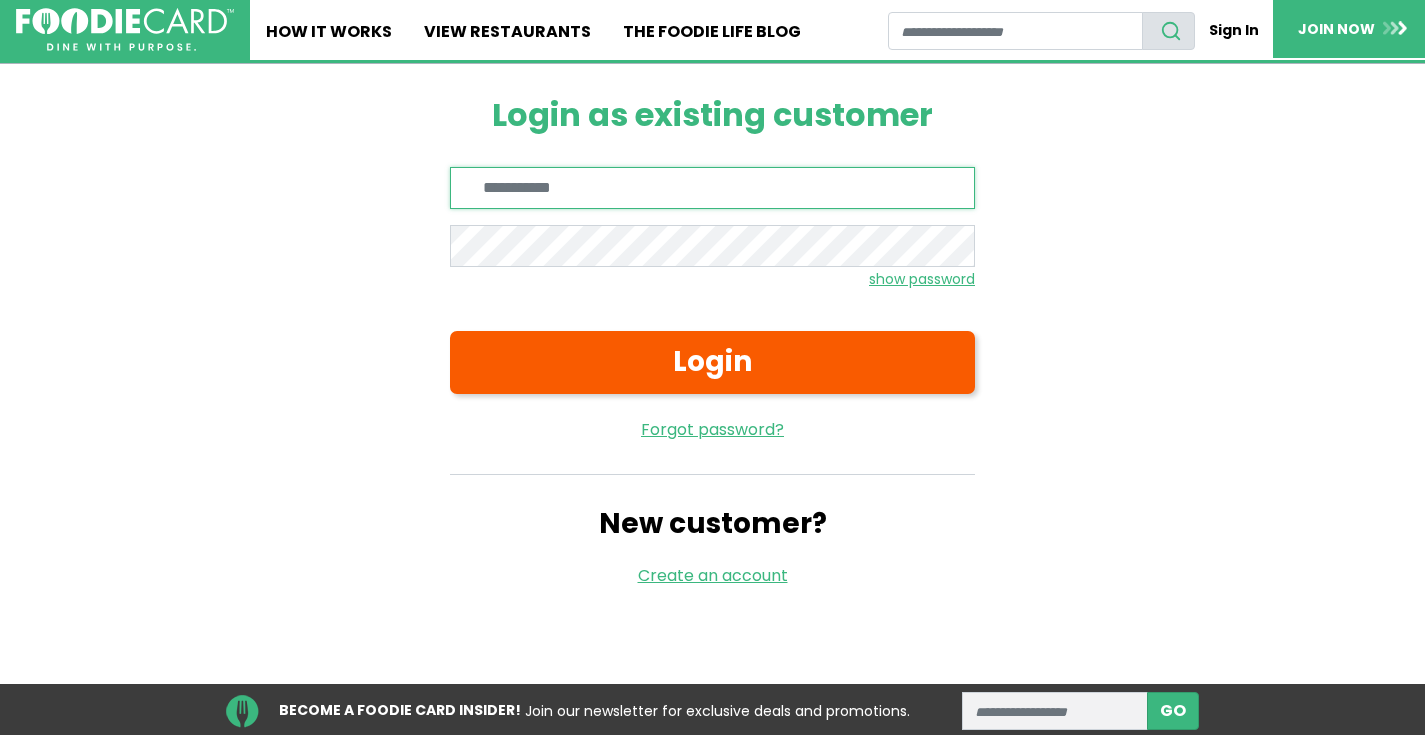 type on "**********" 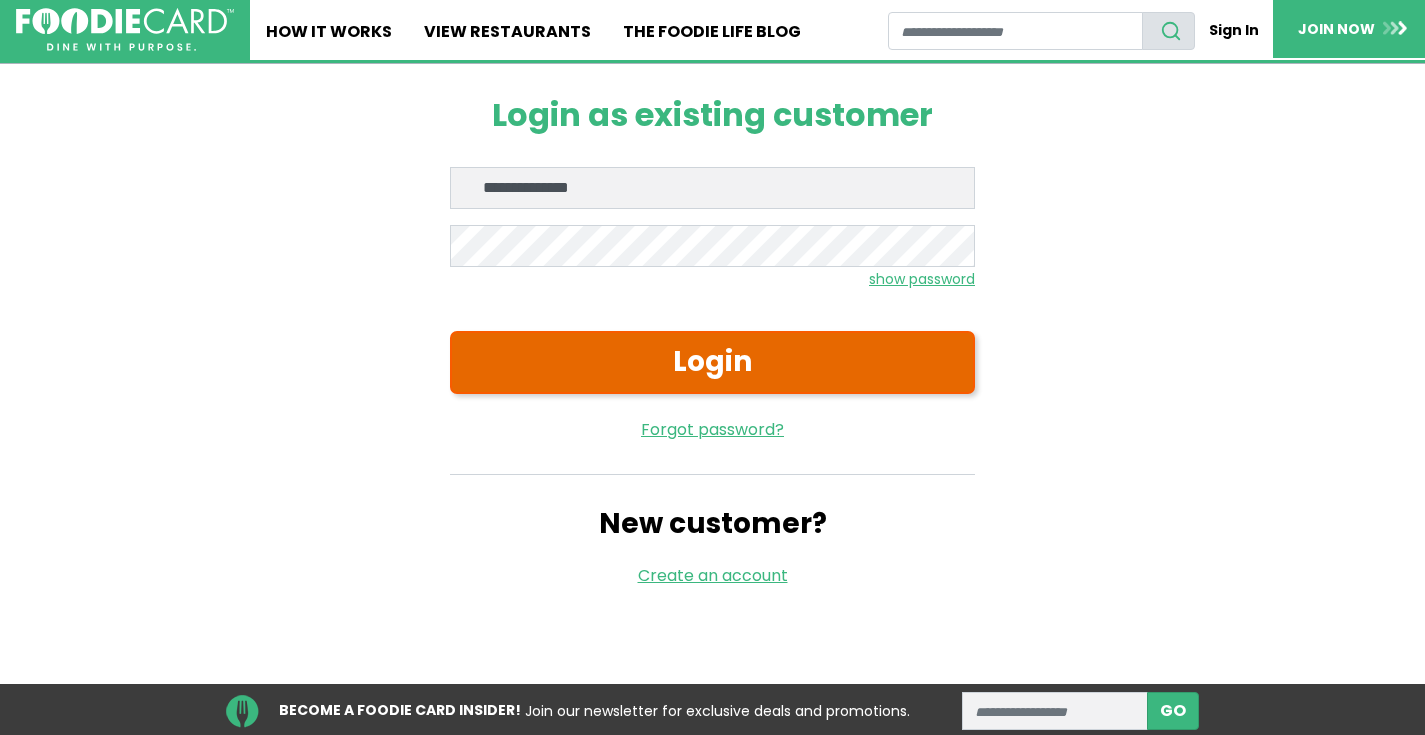 click on "Login" at bounding box center (712, 362) 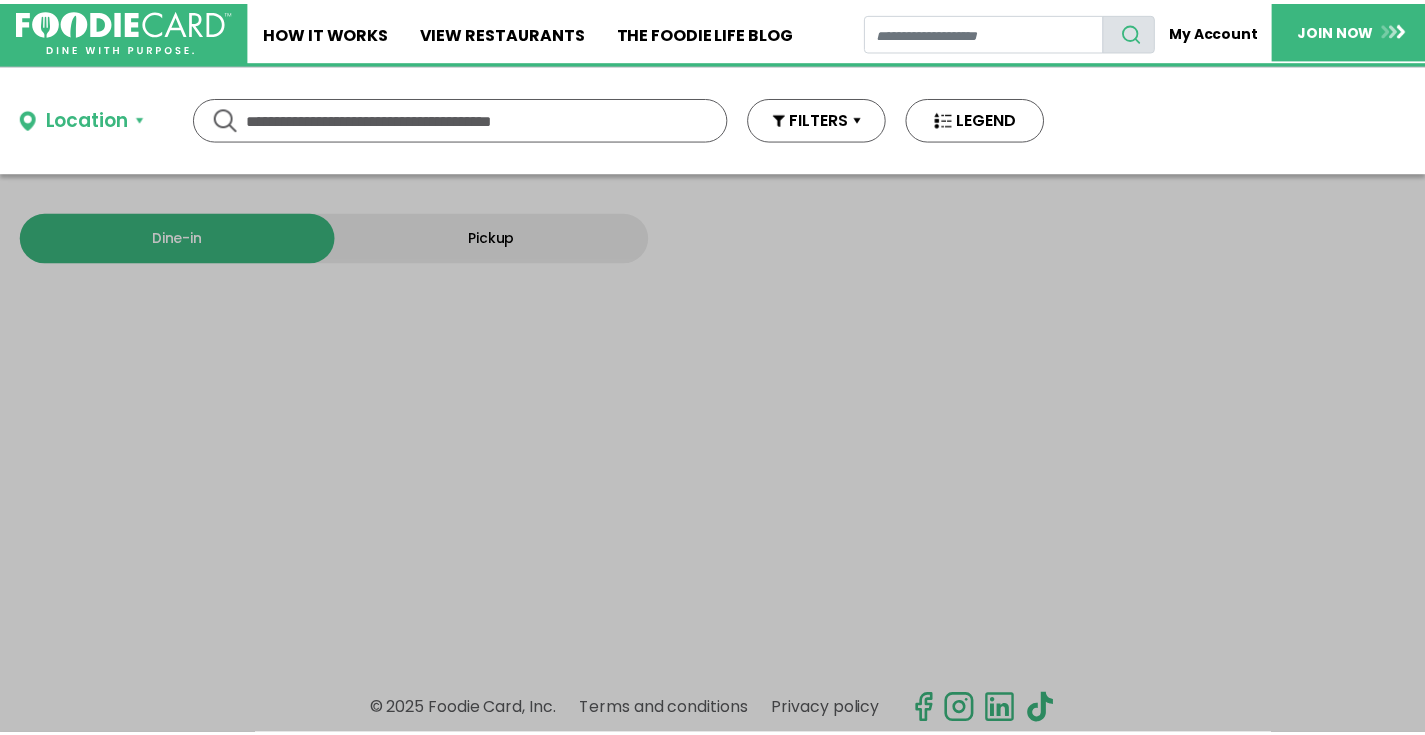 scroll, scrollTop: 0, scrollLeft: 0, axis: both 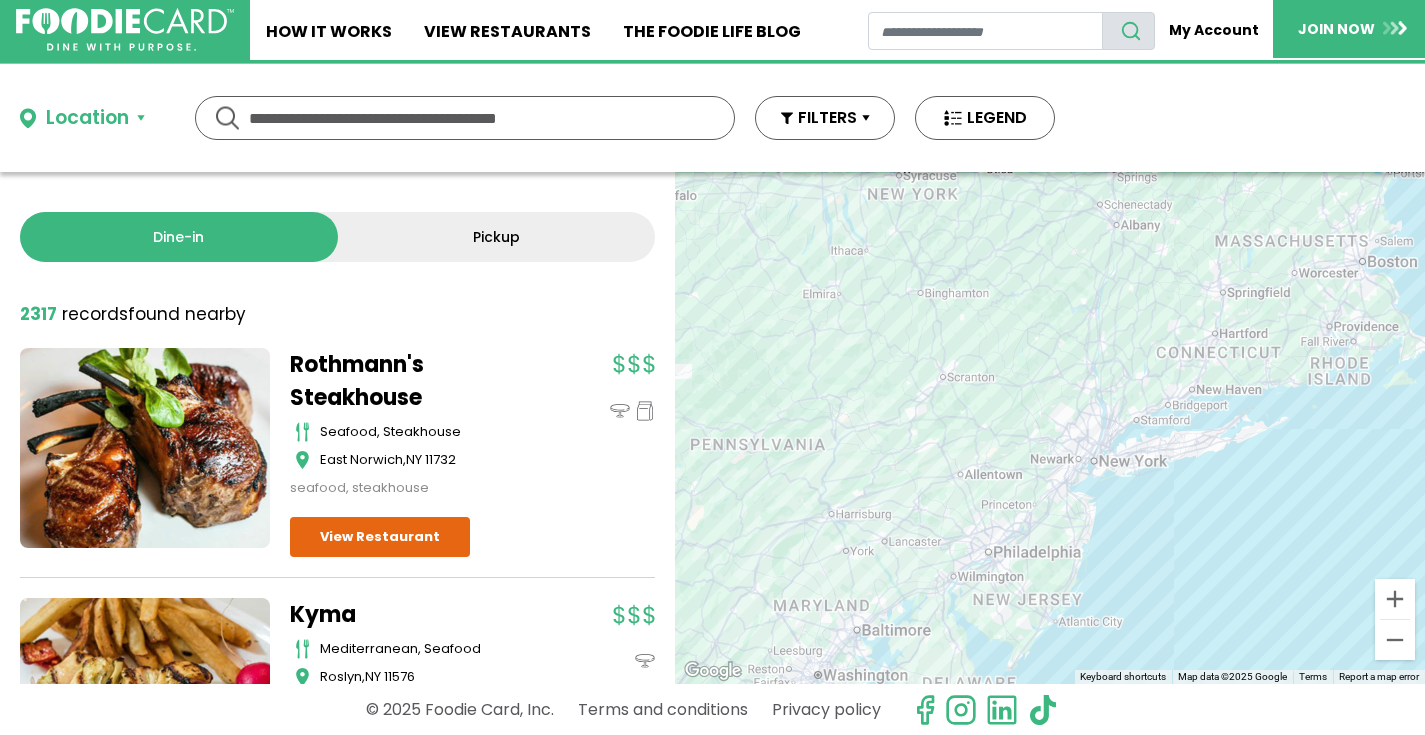 click on "Location" at bounding box center [87, 118] 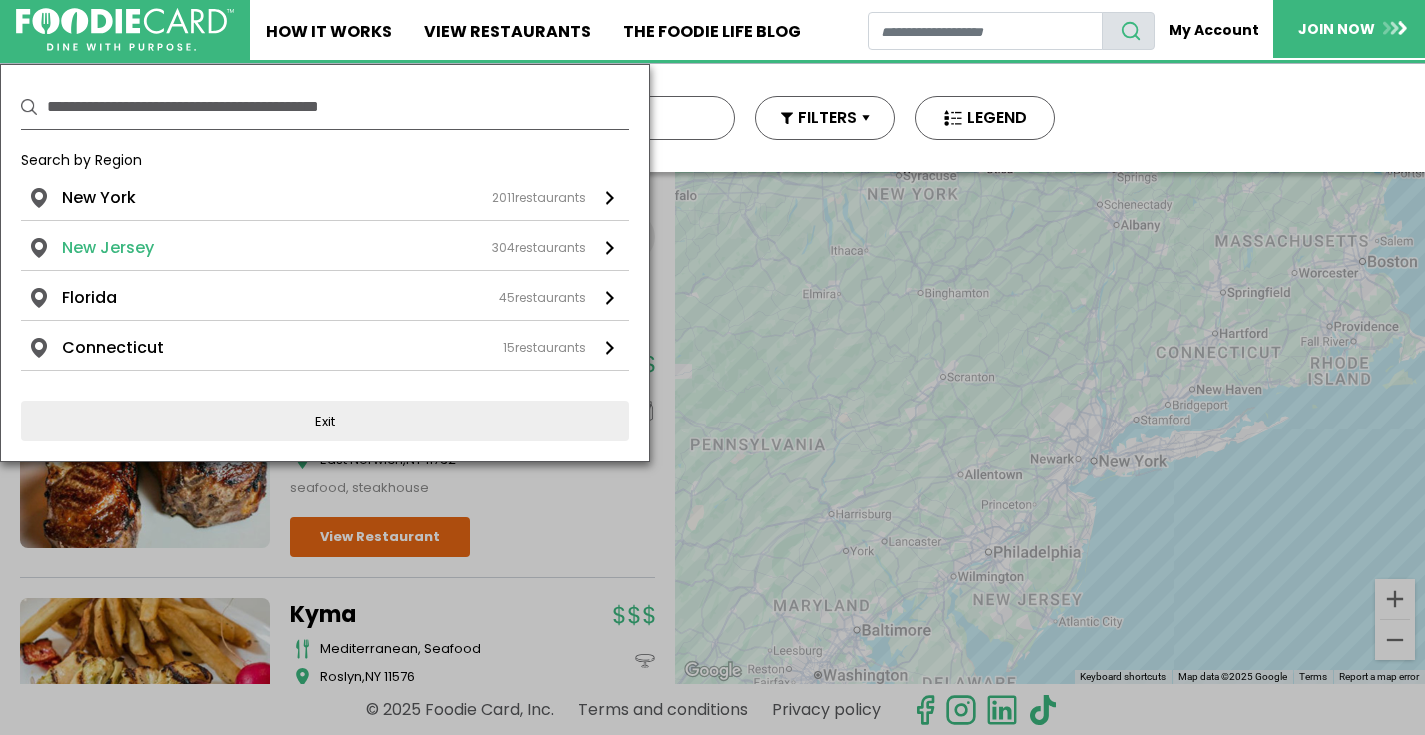 click on "New Jersey" at bounding box center [108, 248] 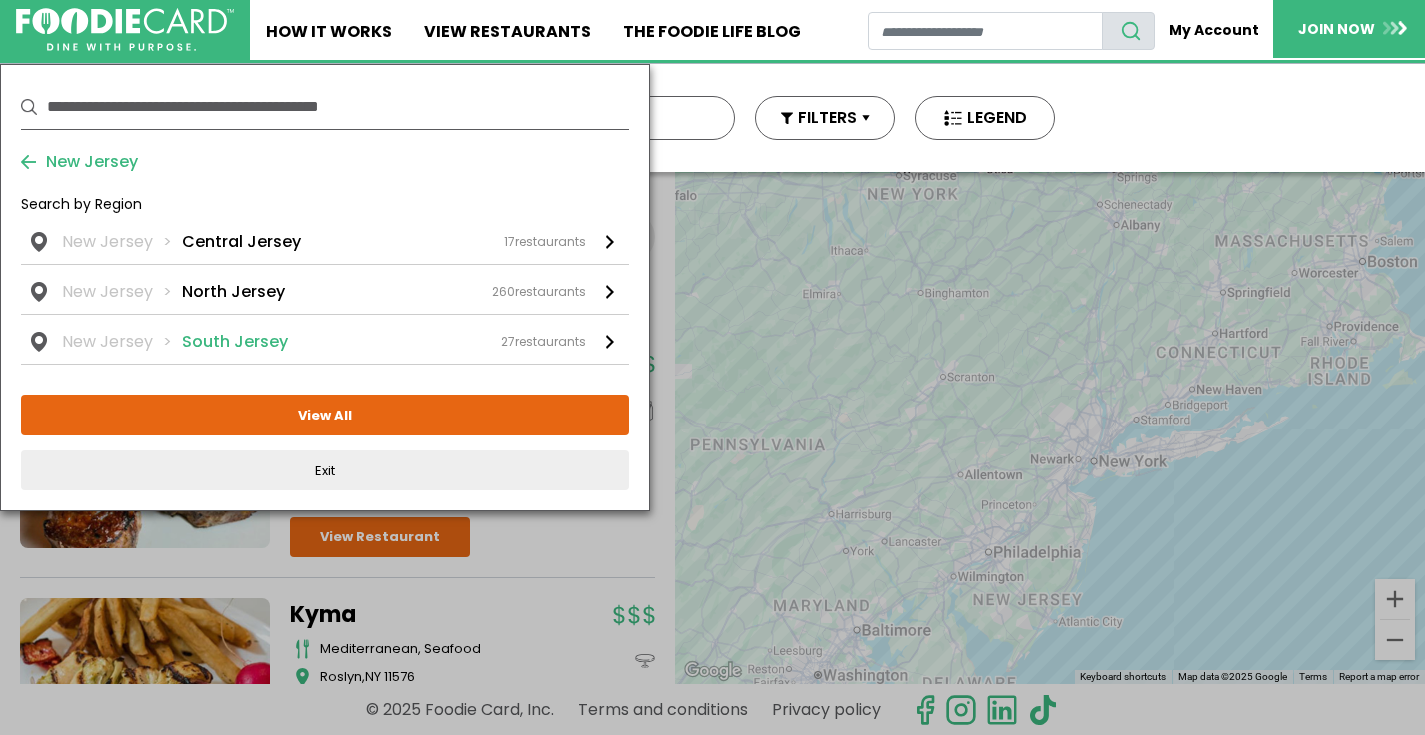 click on "New Jersey
South Jersey
27  restaurants" at bounding box center (324, 342) 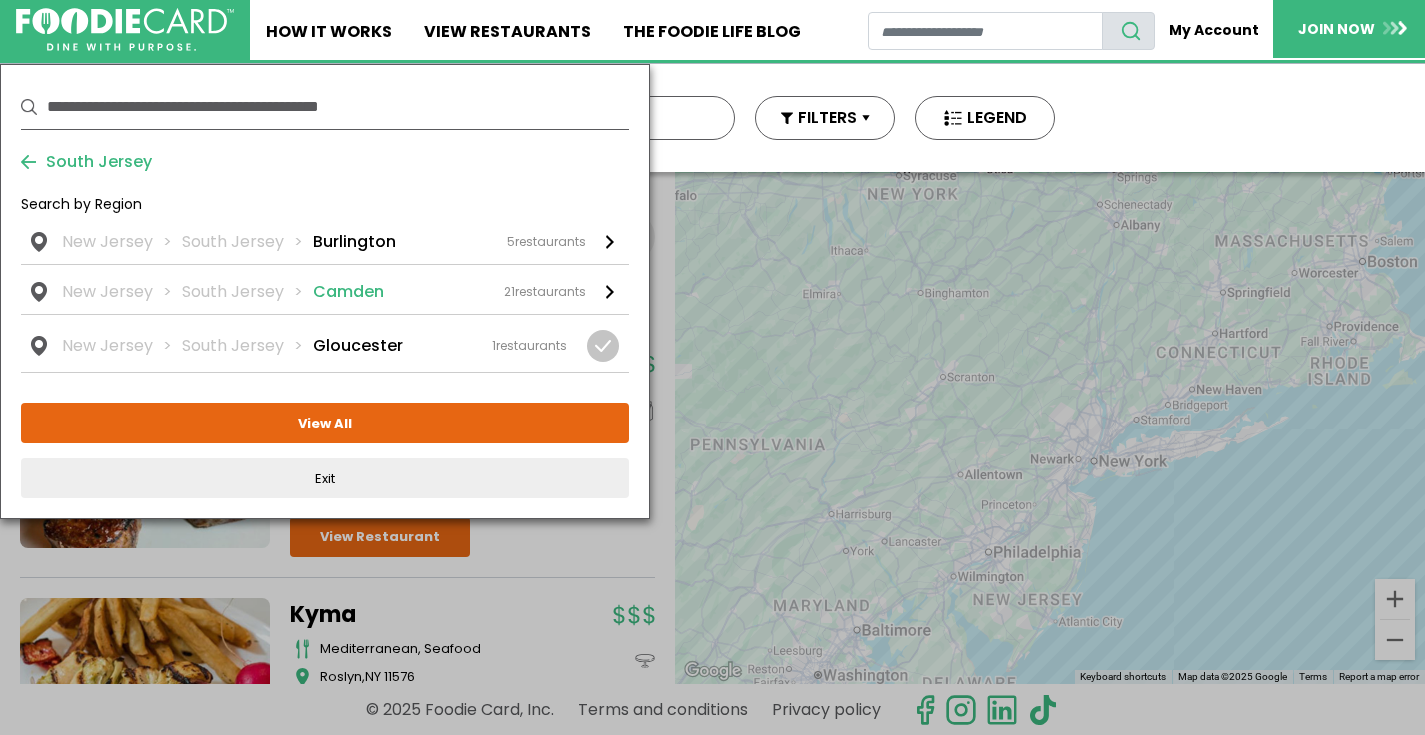 click on "Camden" at bounding box center [348, 292] 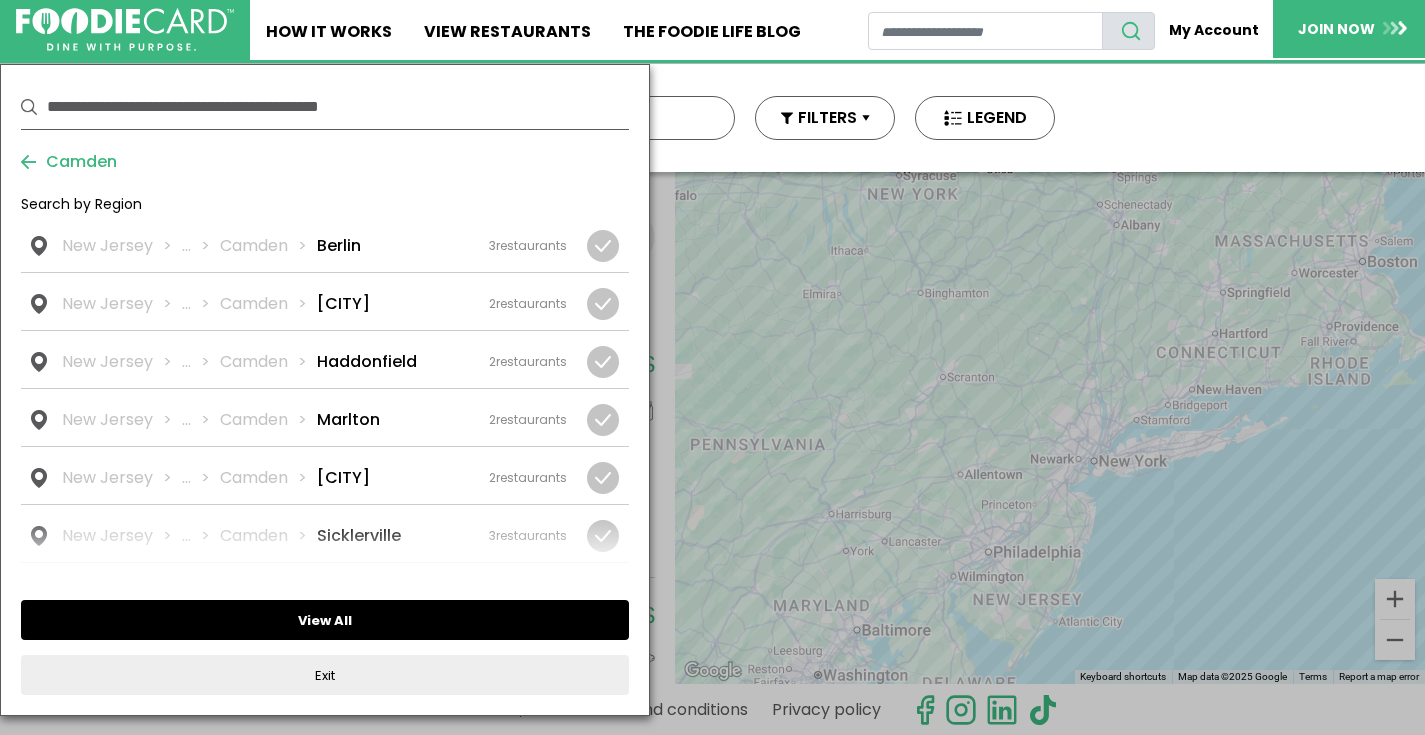 click on "View All" at bounding box center [325, 620] 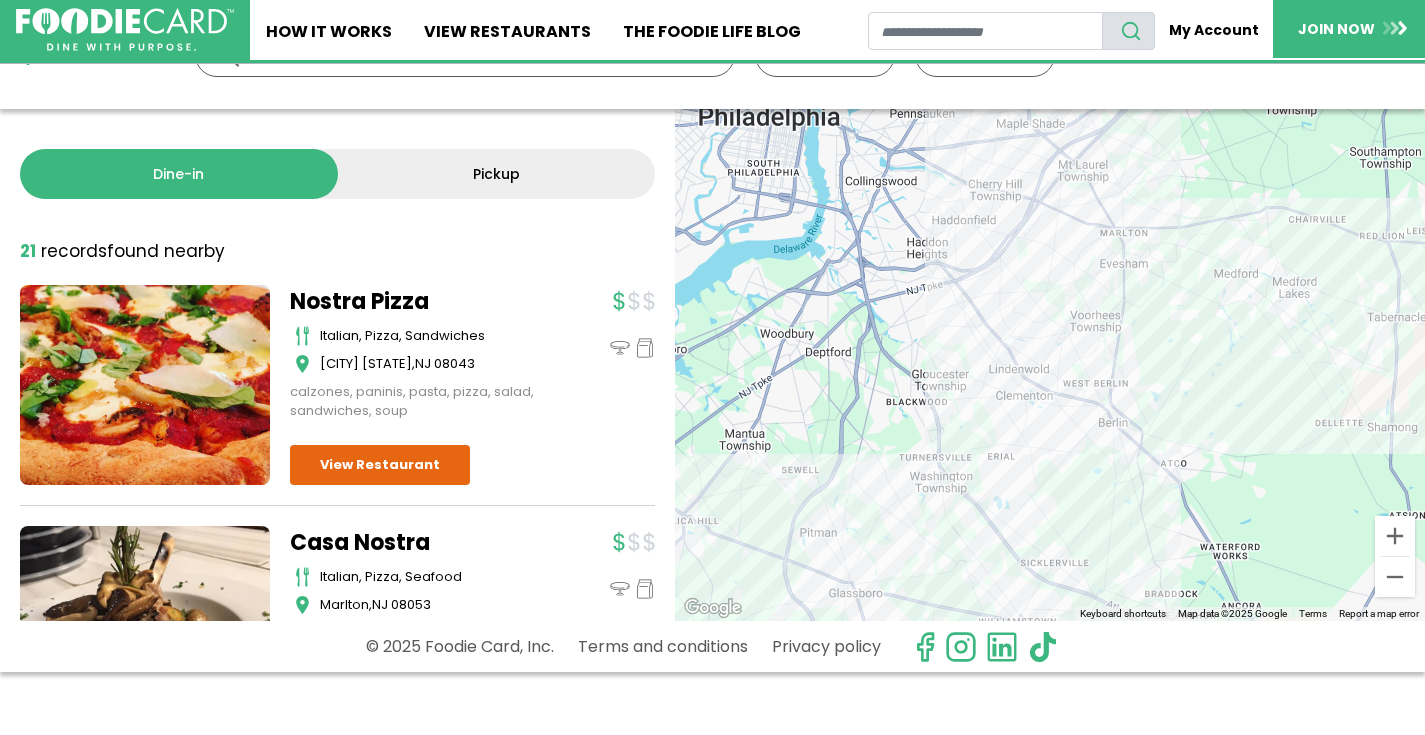scroll, scrollTop: 0, scrollLeft: 0, axis: both 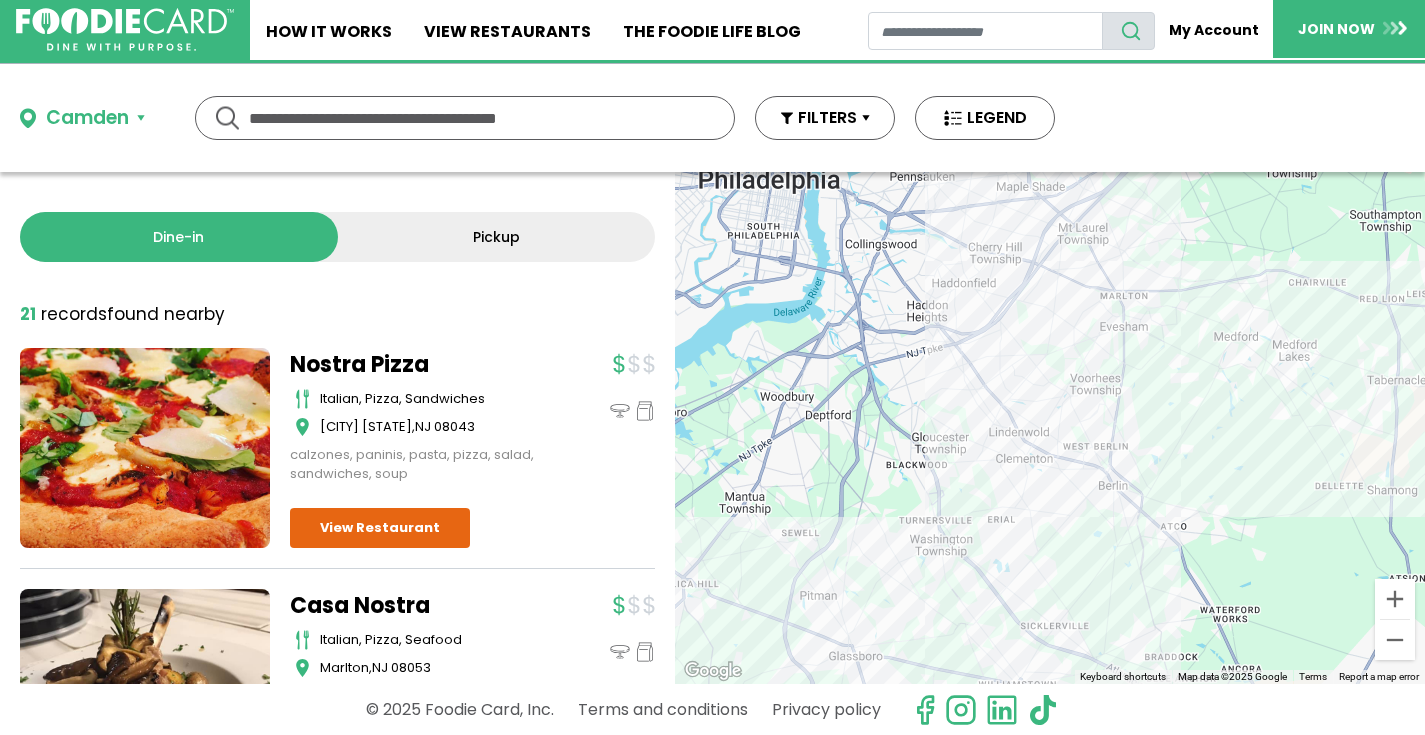 click on "Camden" at bounding box center (87, 118) 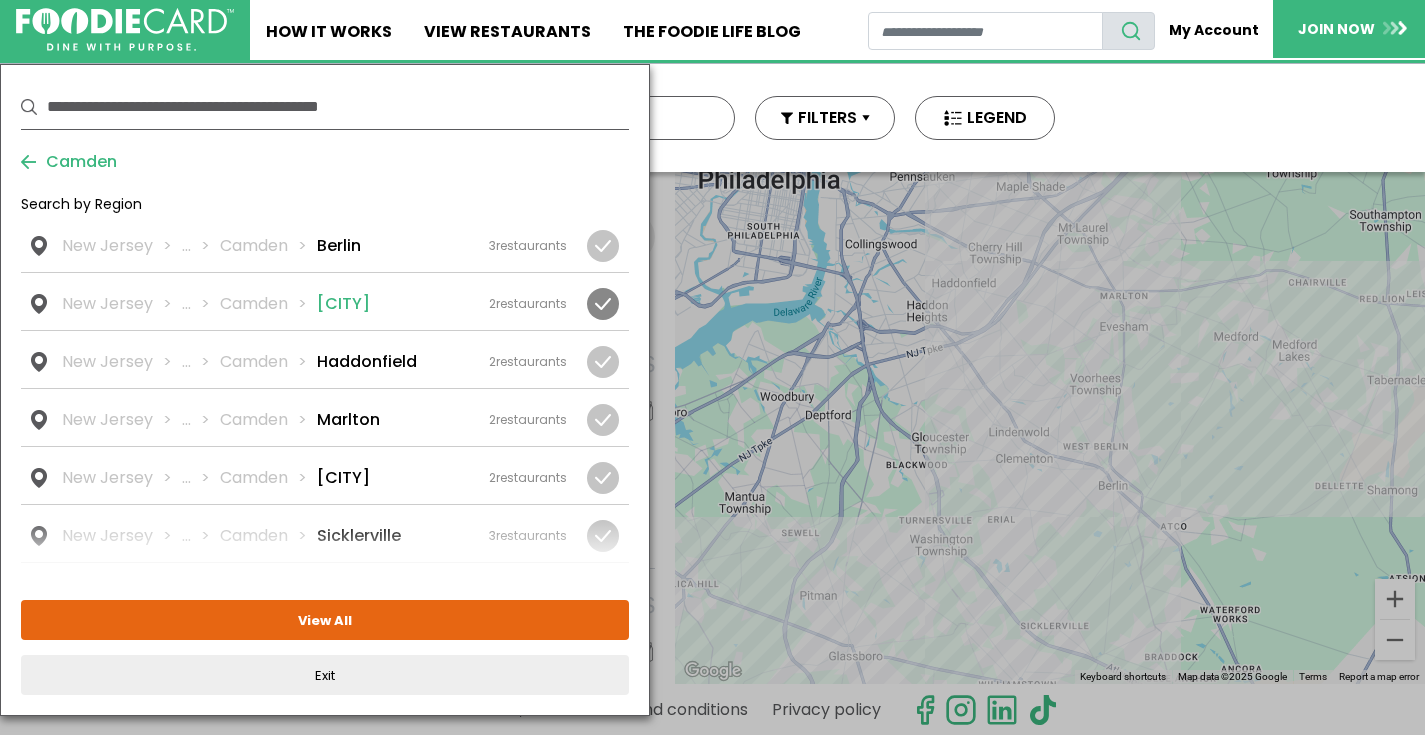 click on "Cherry Hill" at bounding box center [343, 304] 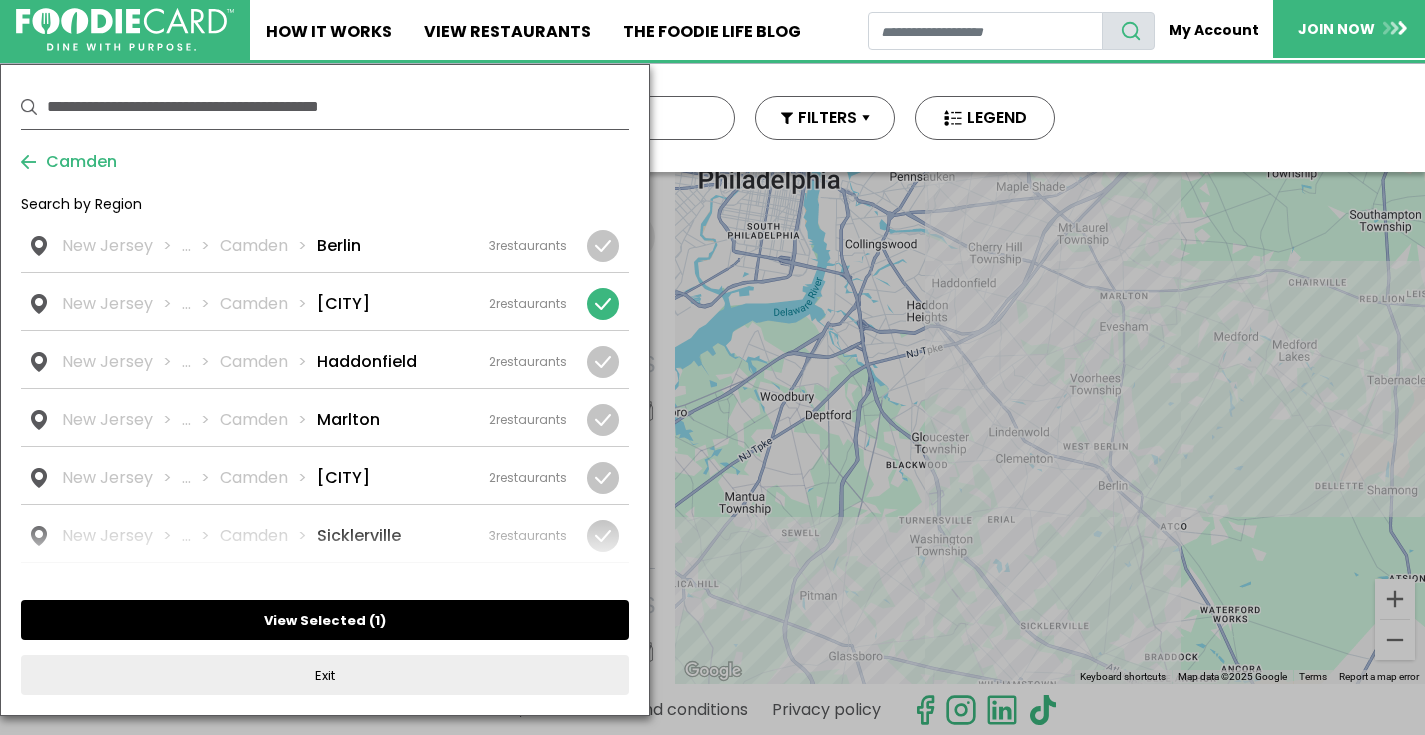 click on "View Selected ( 1 )" at bounding box center (325, 620) 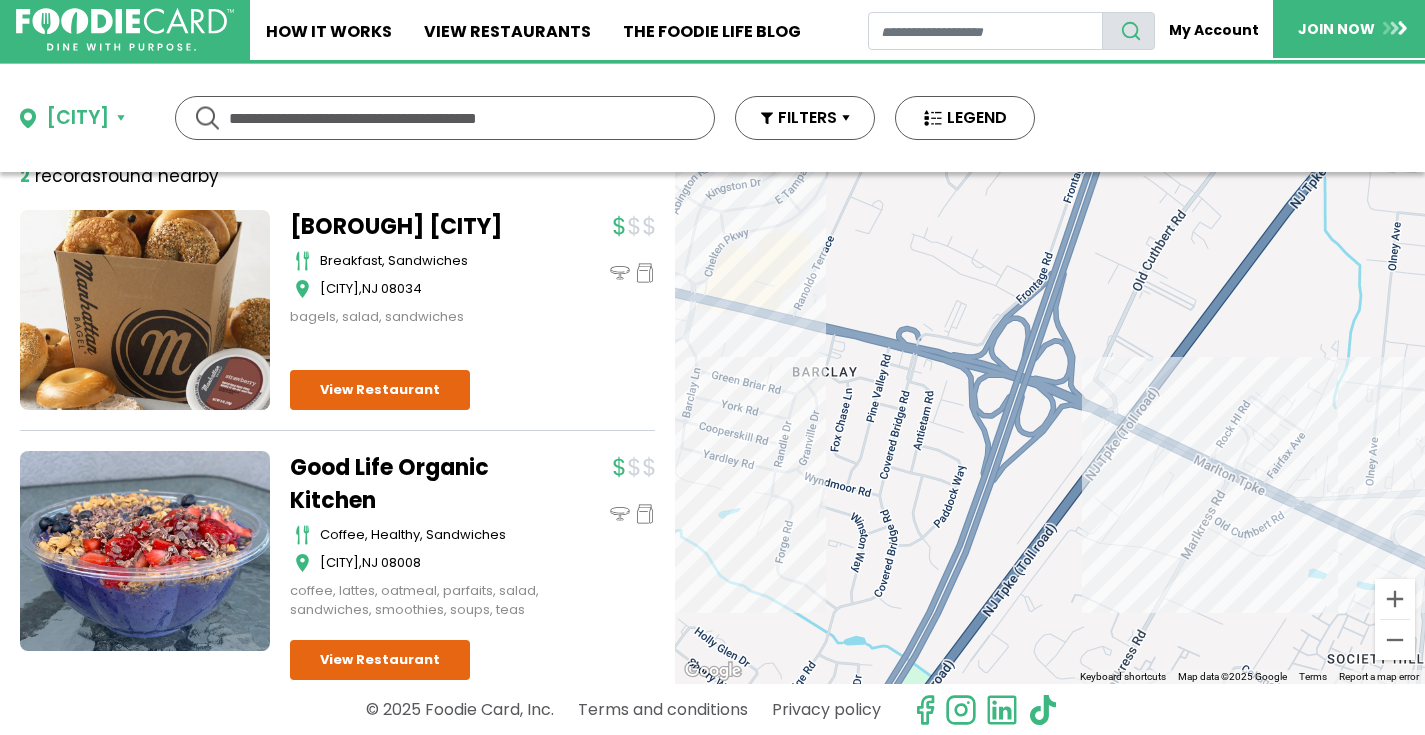 scroll, scrollTop: 0, scrollLeft: 0, axis: both 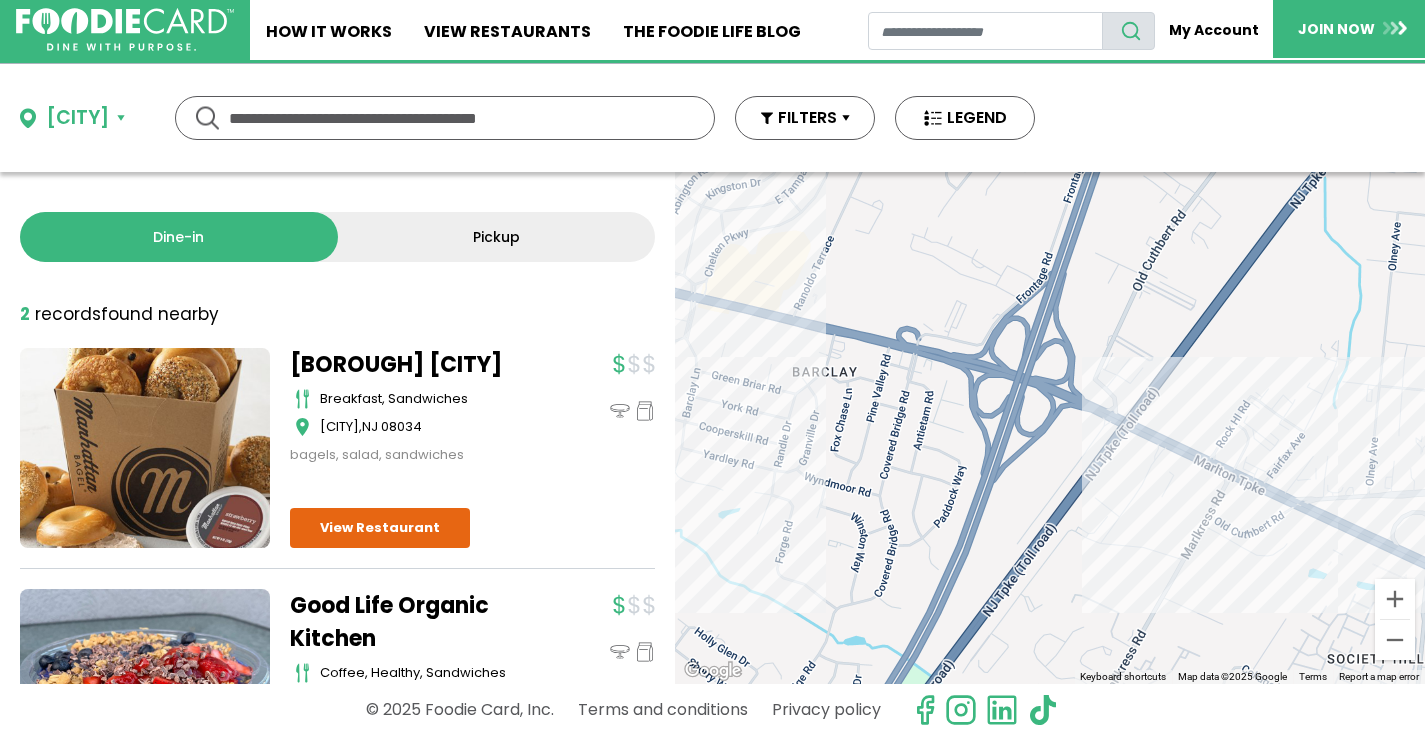 click on "**********" at bounding box center (527, 118) 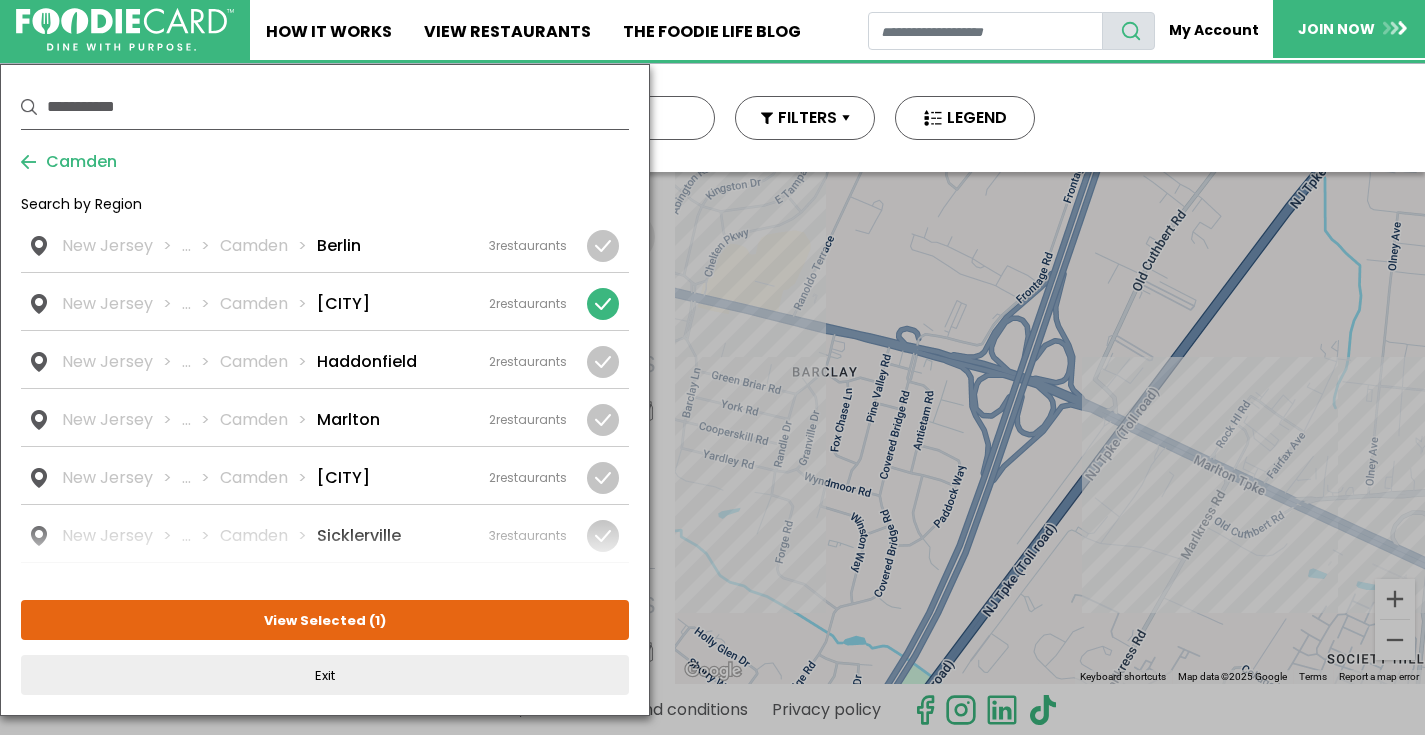 click on "Camden" at bounding box center [76, 162] 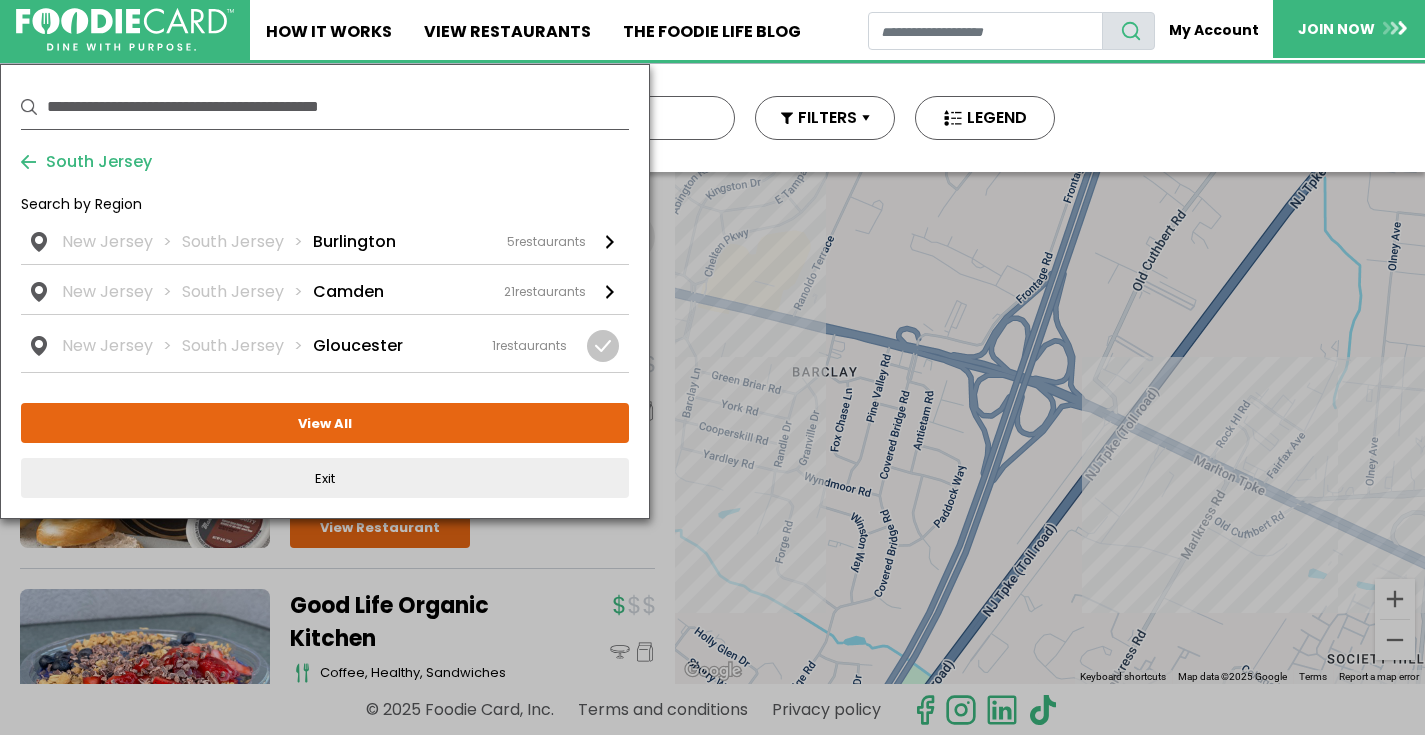 click on "South Jersey" at bounding box center [94, 162] 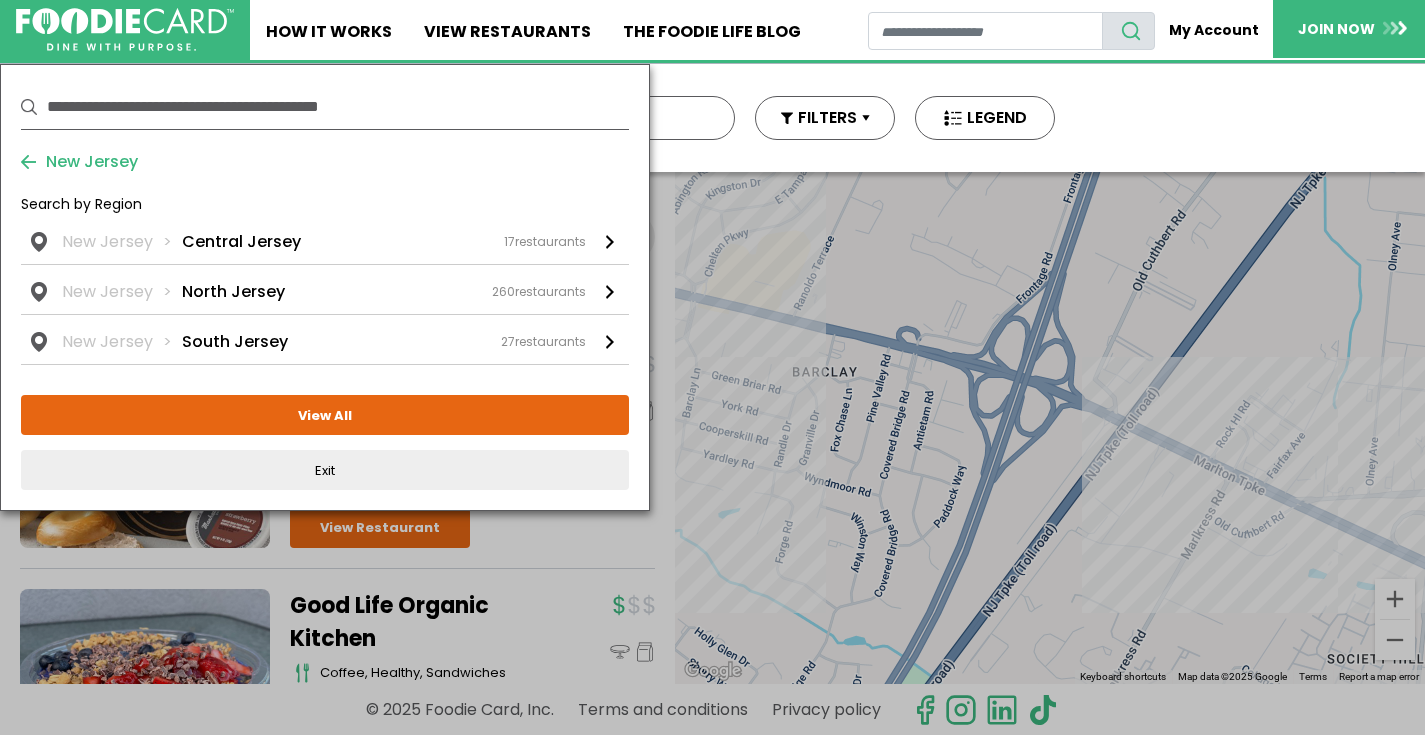 click on "New Jersey" at bounding box center [87, 162] 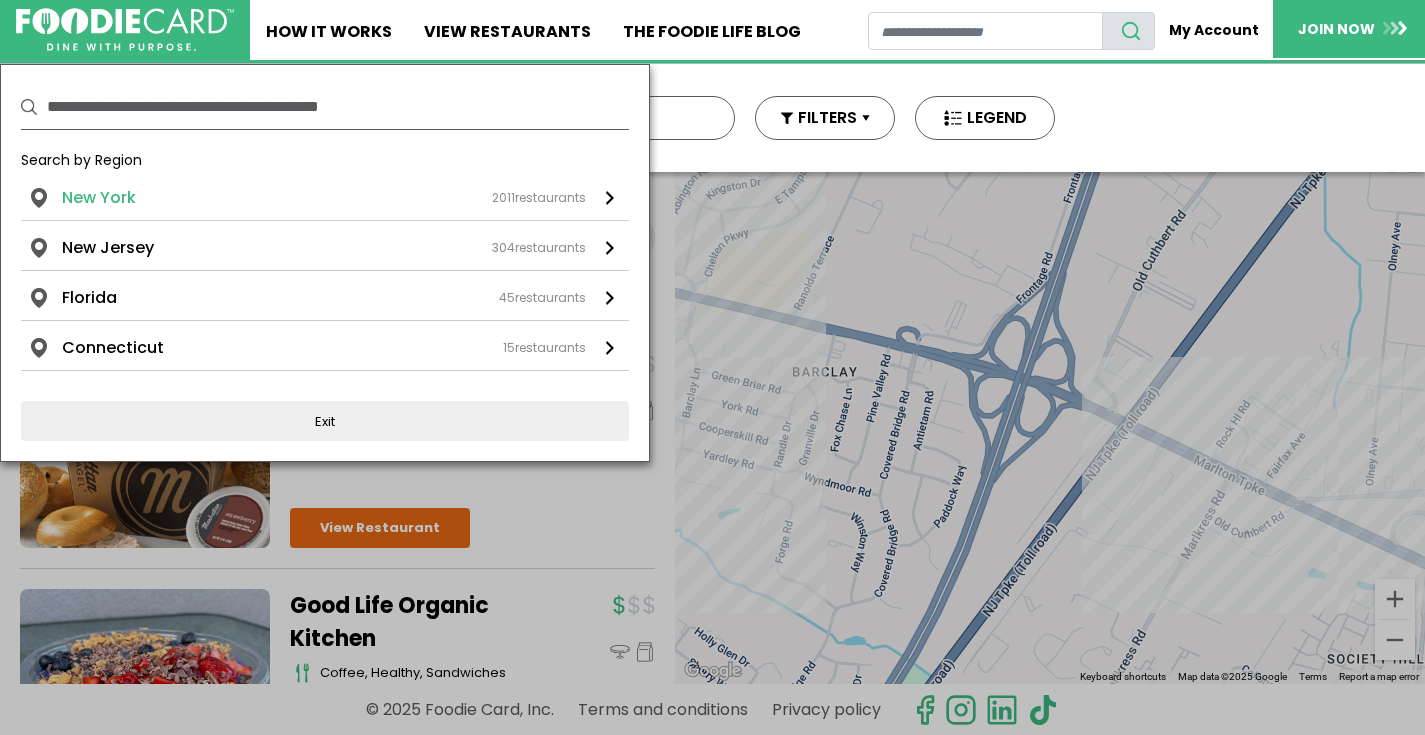 click on "New York" at bounding box center [99, 198] 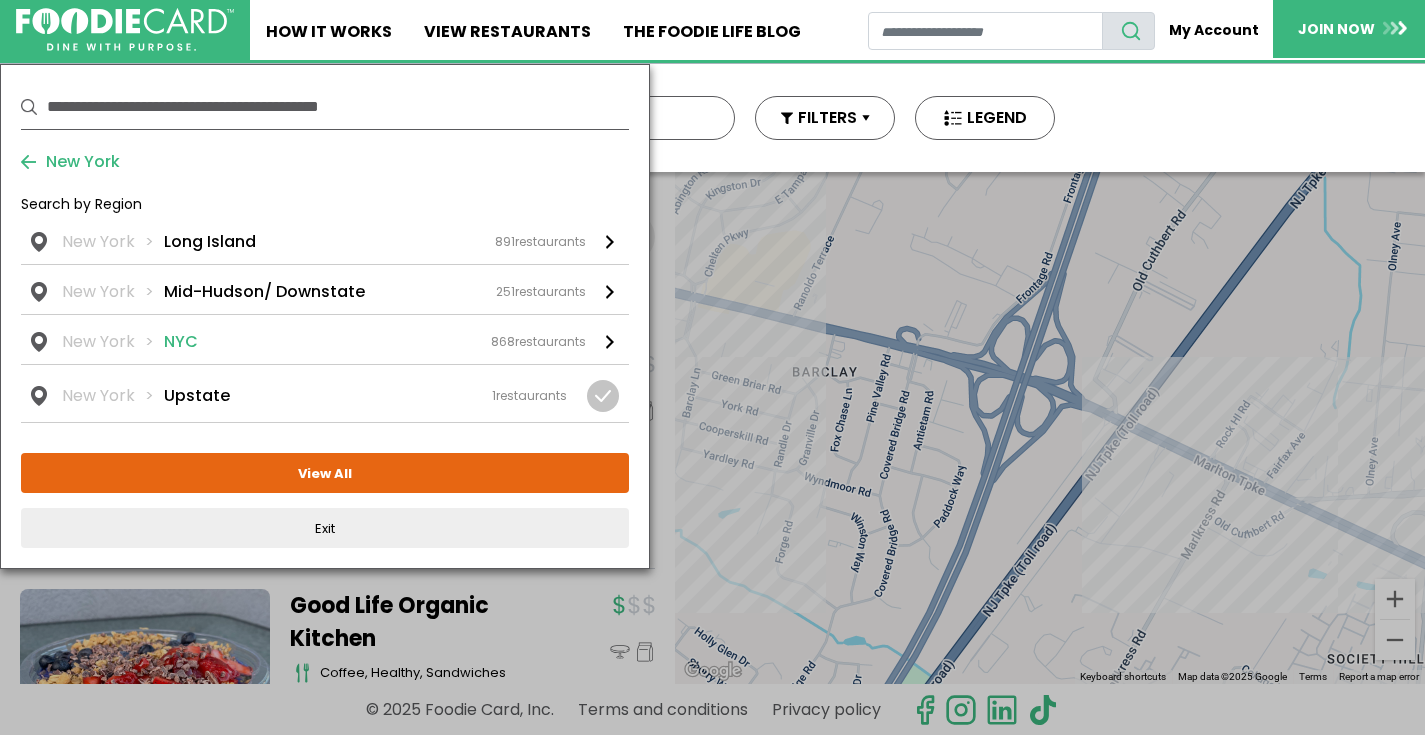 click on "868" at bounding box center (503, 341) 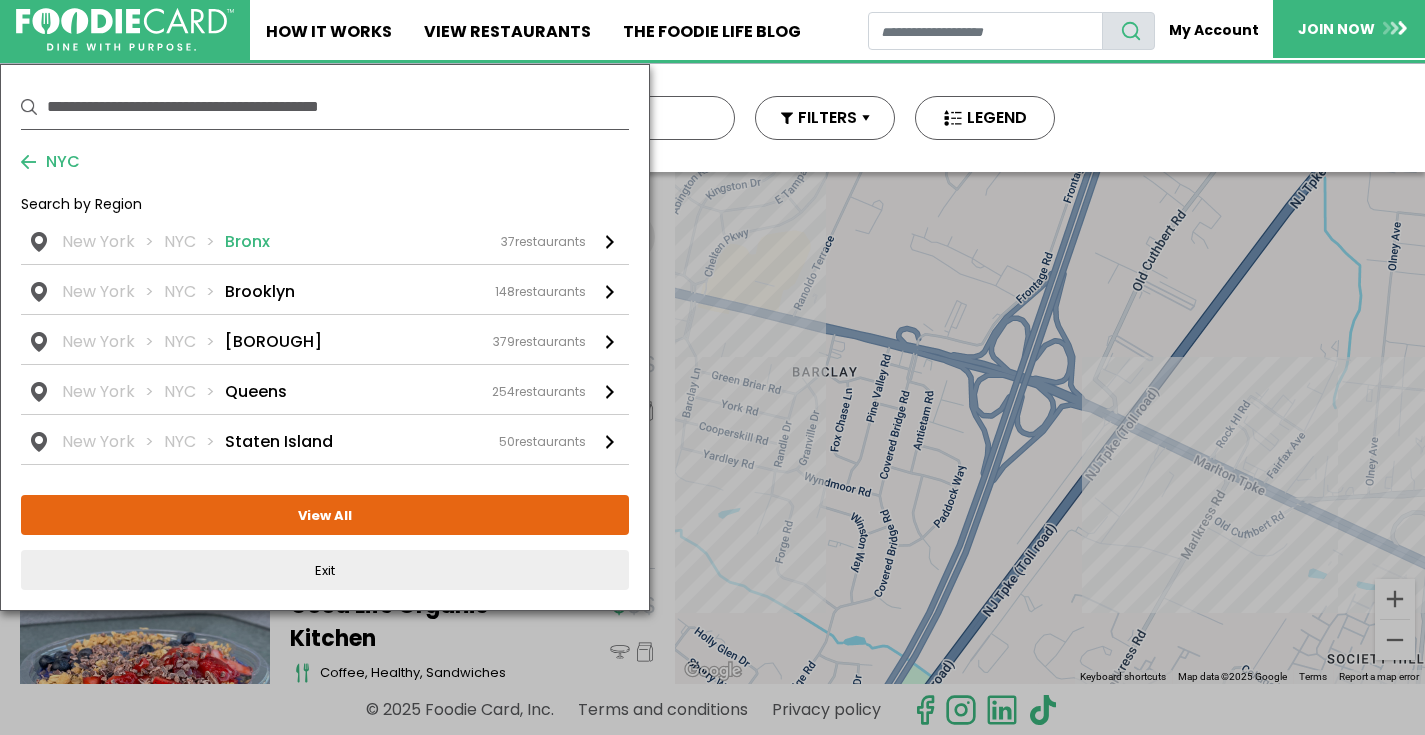 click on "New York
NYC
Bronx
37  restaurants" at bounding box center (325, 247) 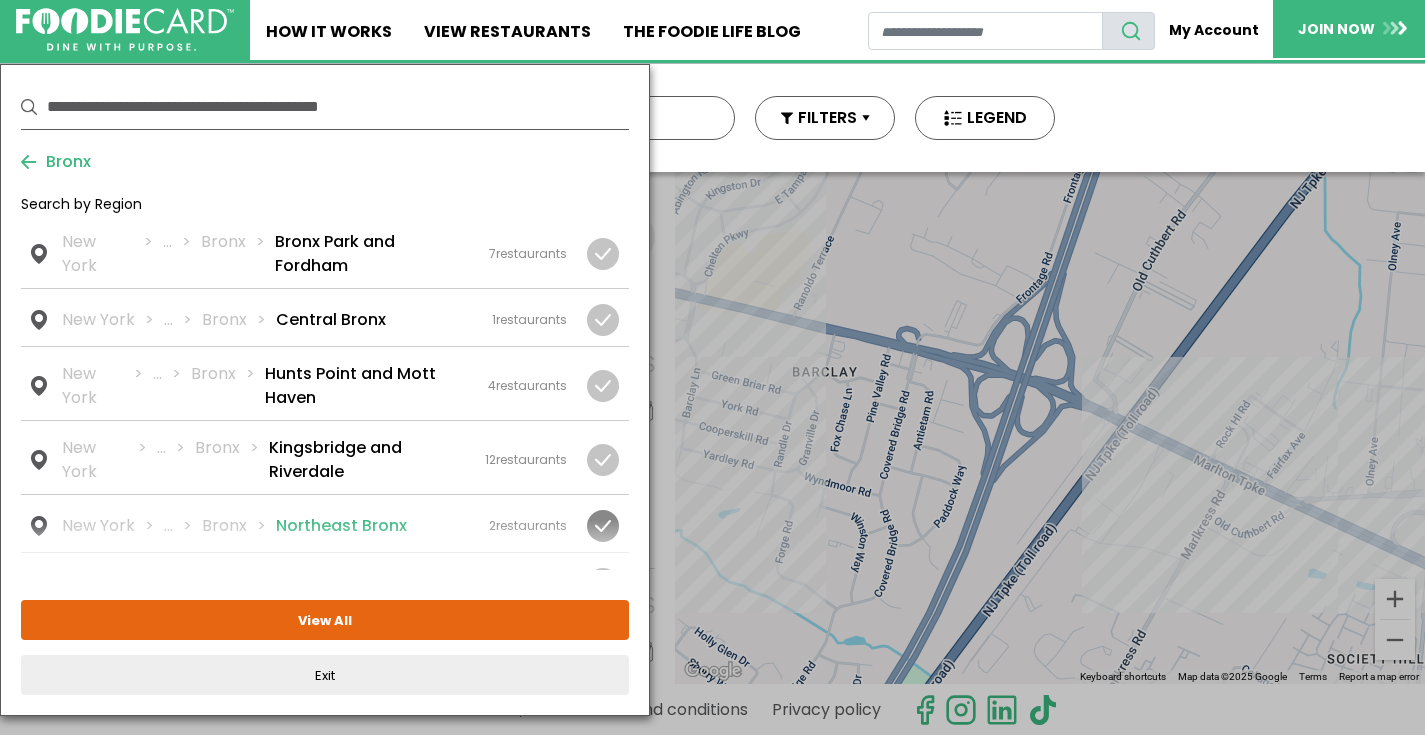 click on "Northeast Bronx" at bounding box center (341, 526) 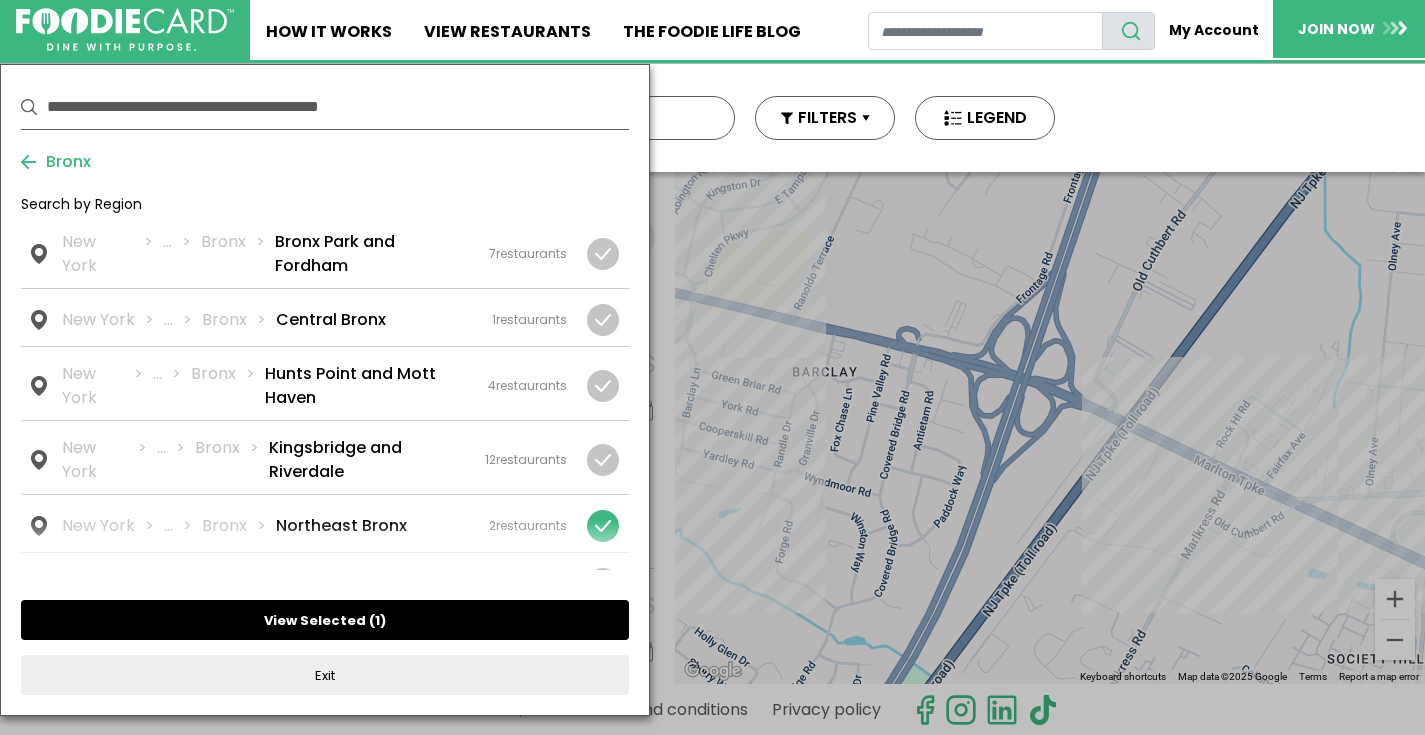 click on "View Selected ( 1 )" at bounding box center [325, 620] 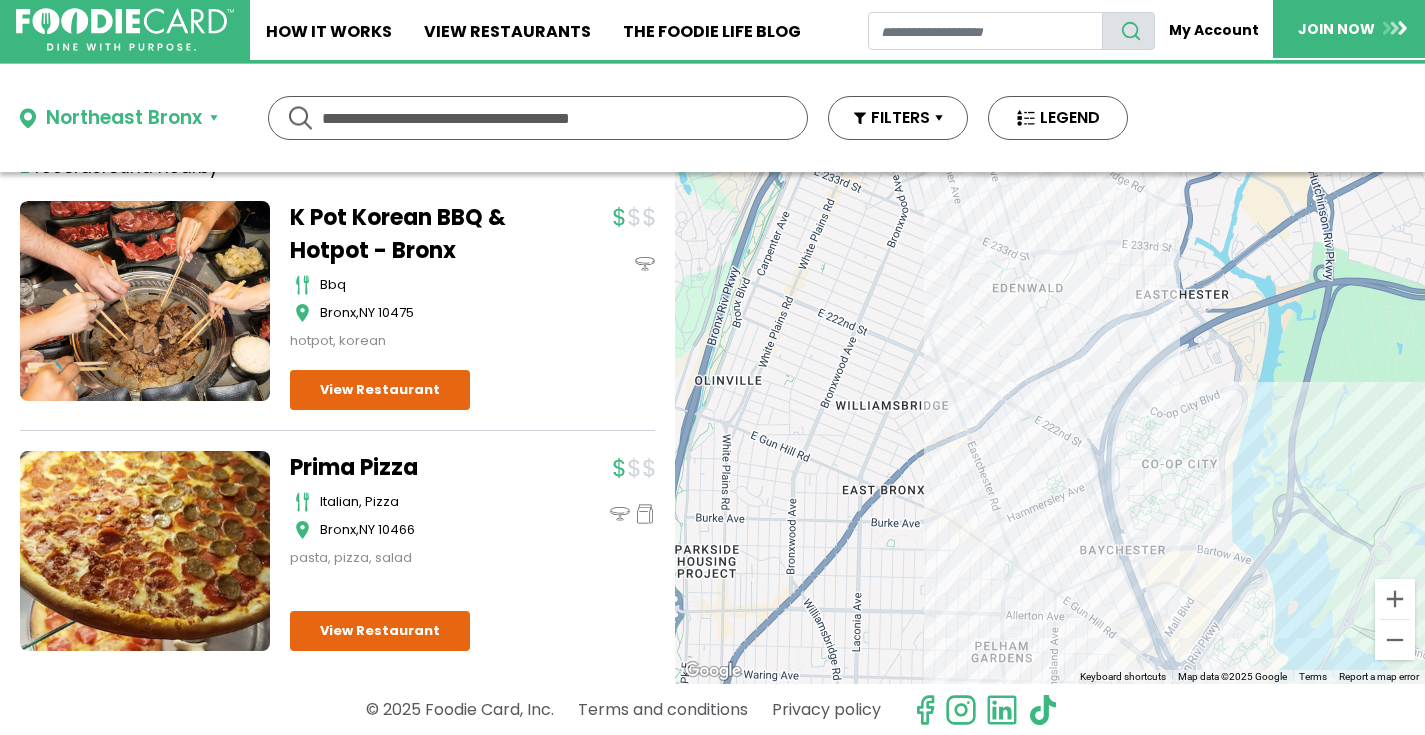 scroll, scrollTop: 153, scrollLeft: 0, axis: vertical 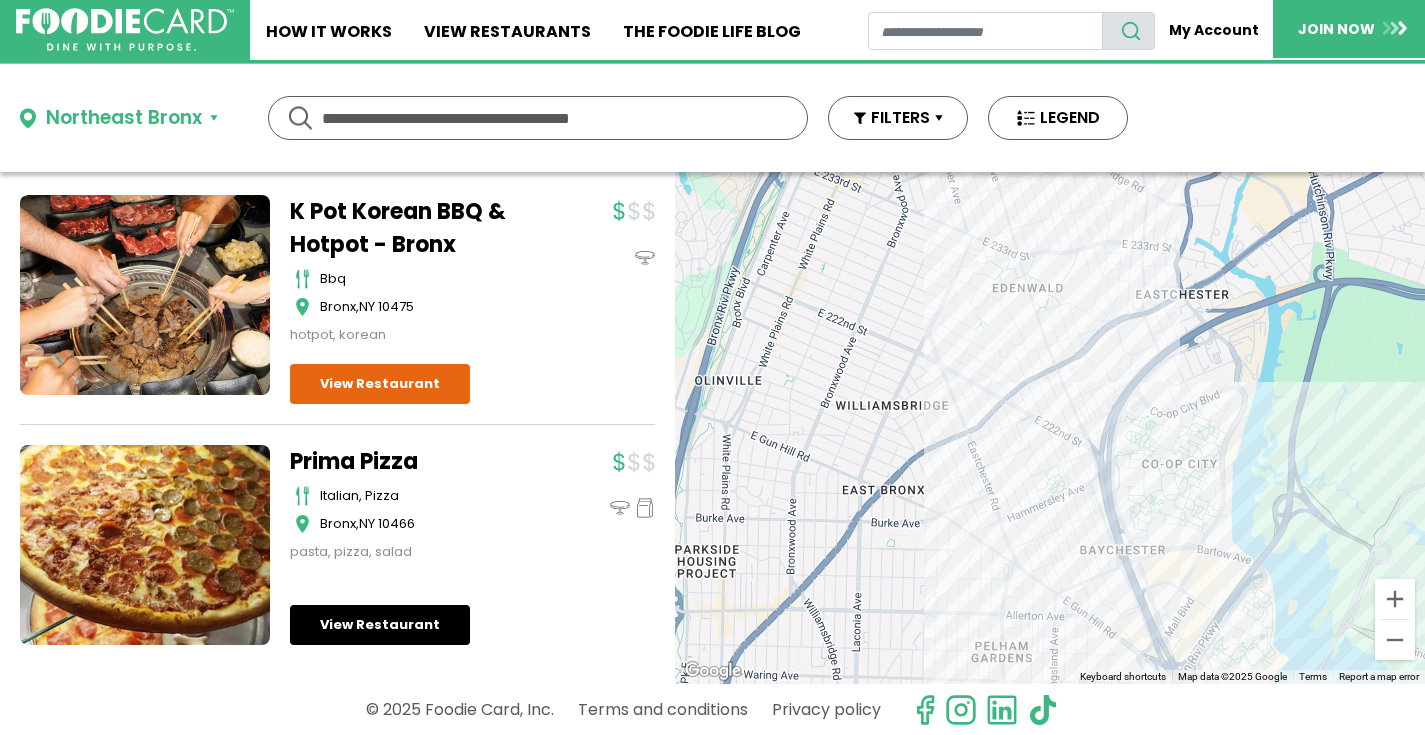 click on "View Restaurant" at bounding box center [380, 625] 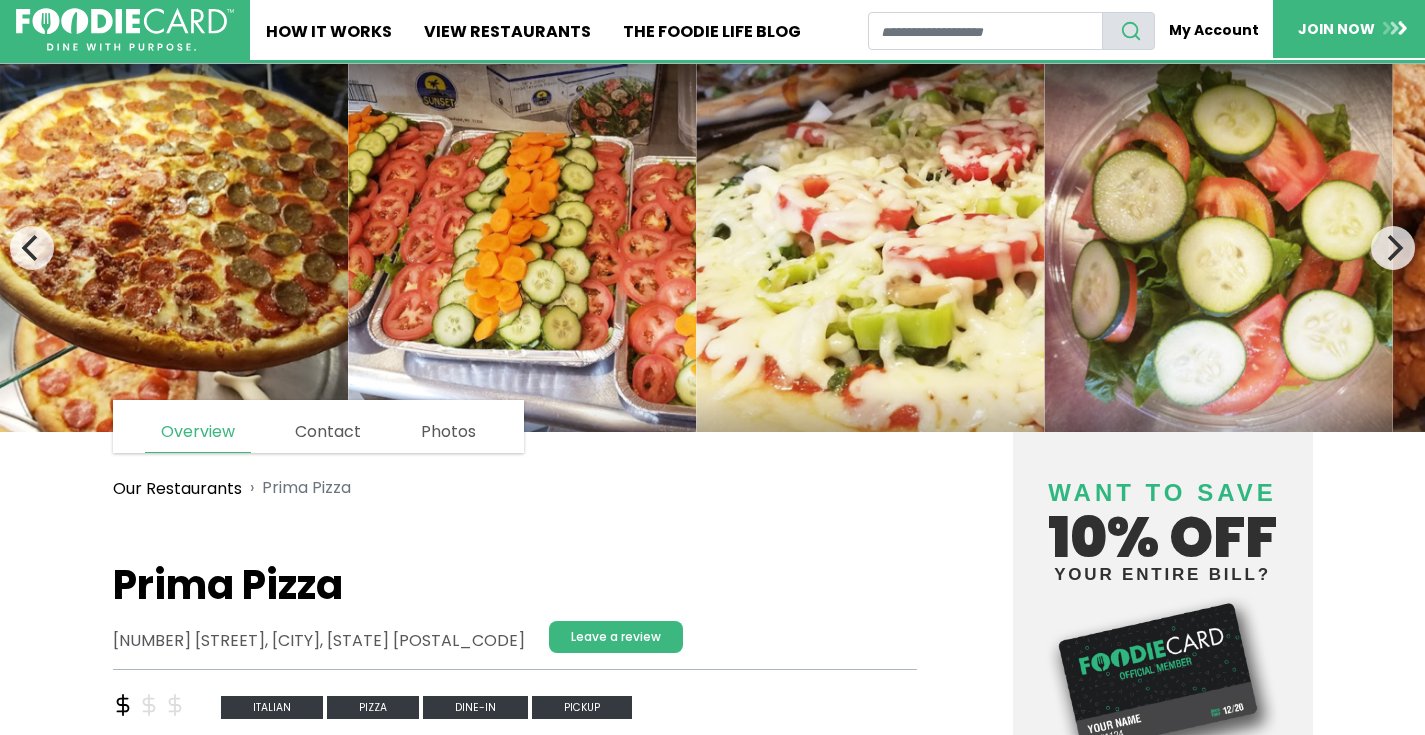 scroll, scrollTop: 0, scrollLeft: 0, axis: both 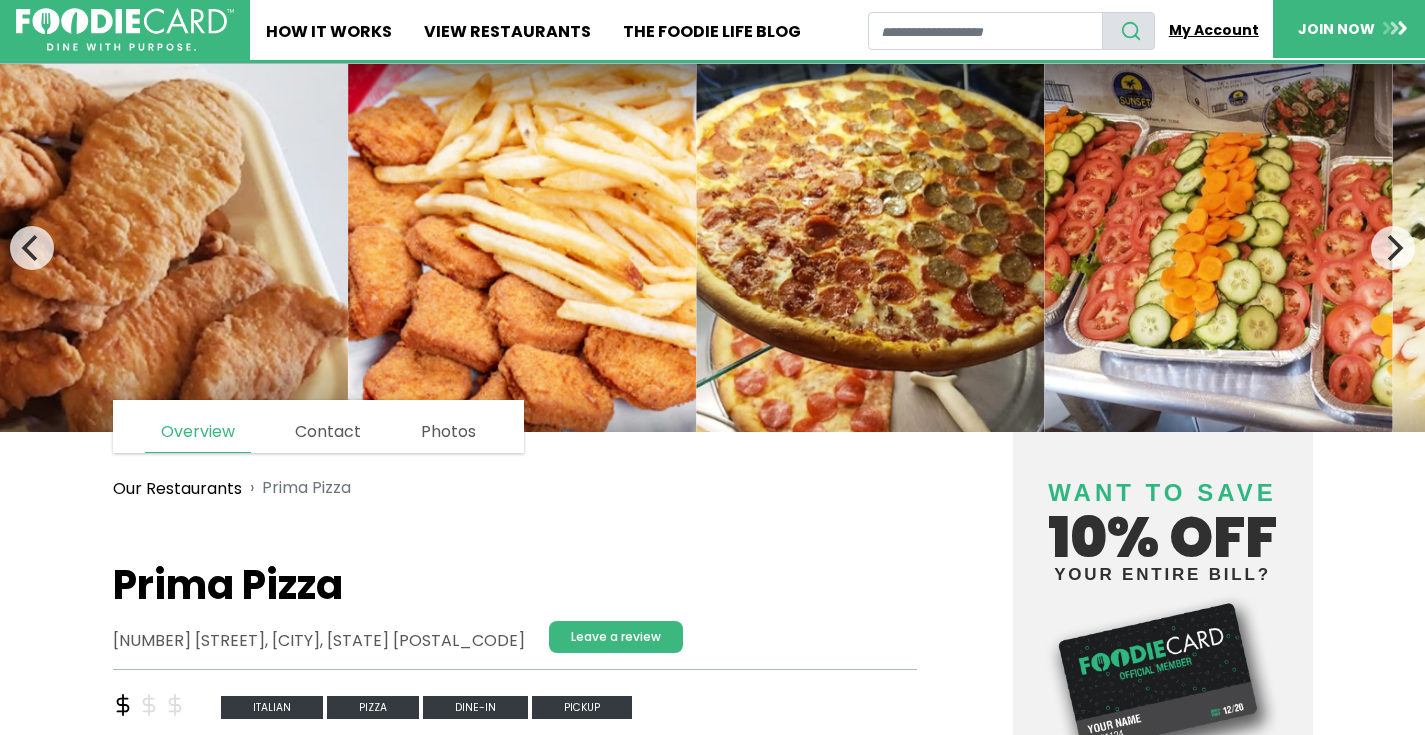 click on "My Account" at bounding box center (1214, 30) 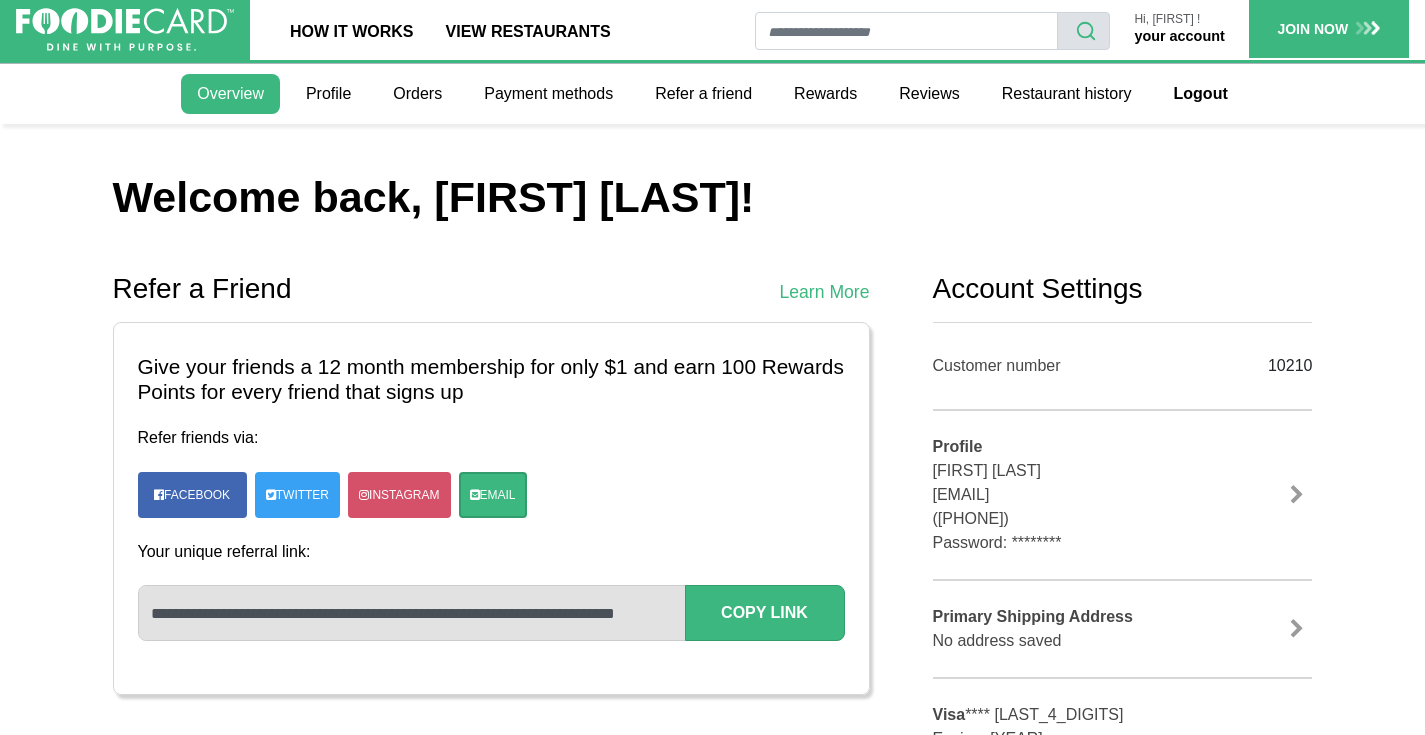 scroll, scrollTop: 0, scrollLeft: 0, axis: both 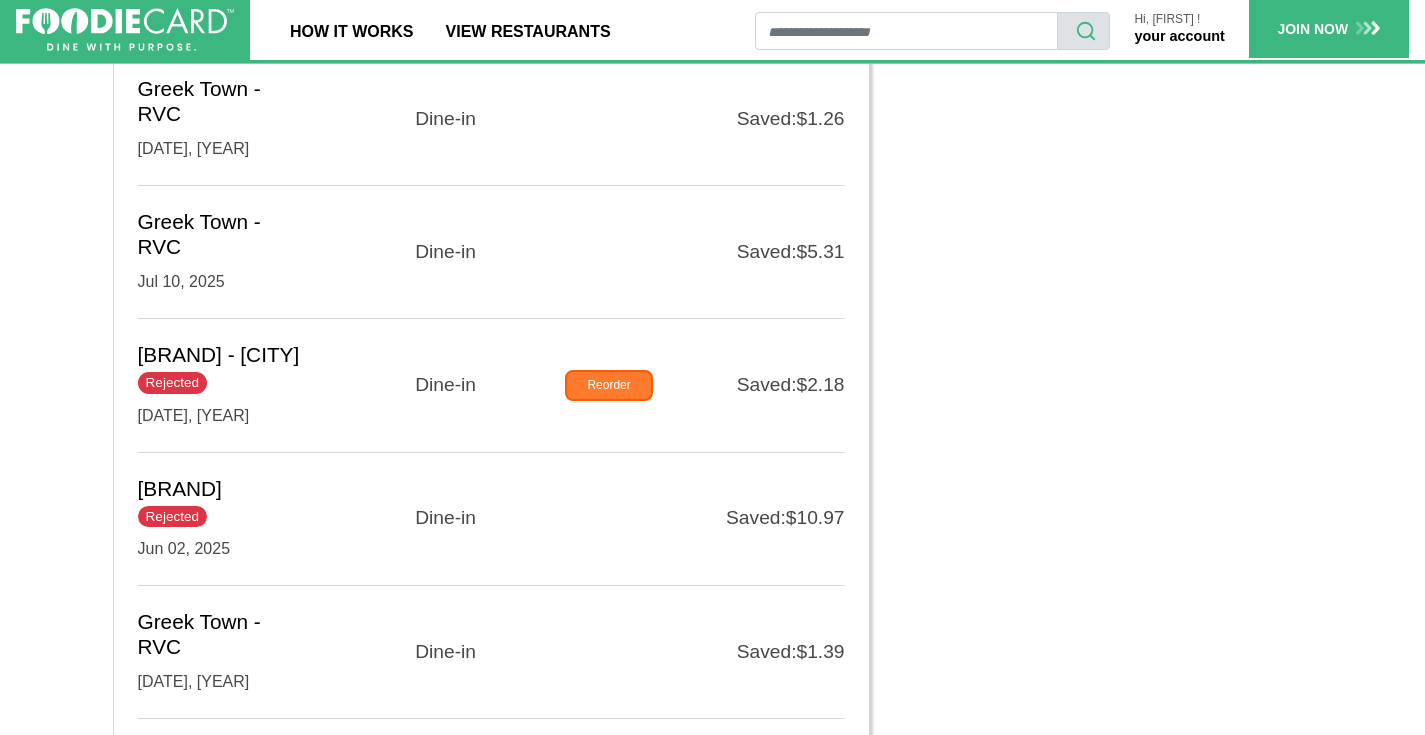 click on "Reorder" at bounding box center [608, 386] 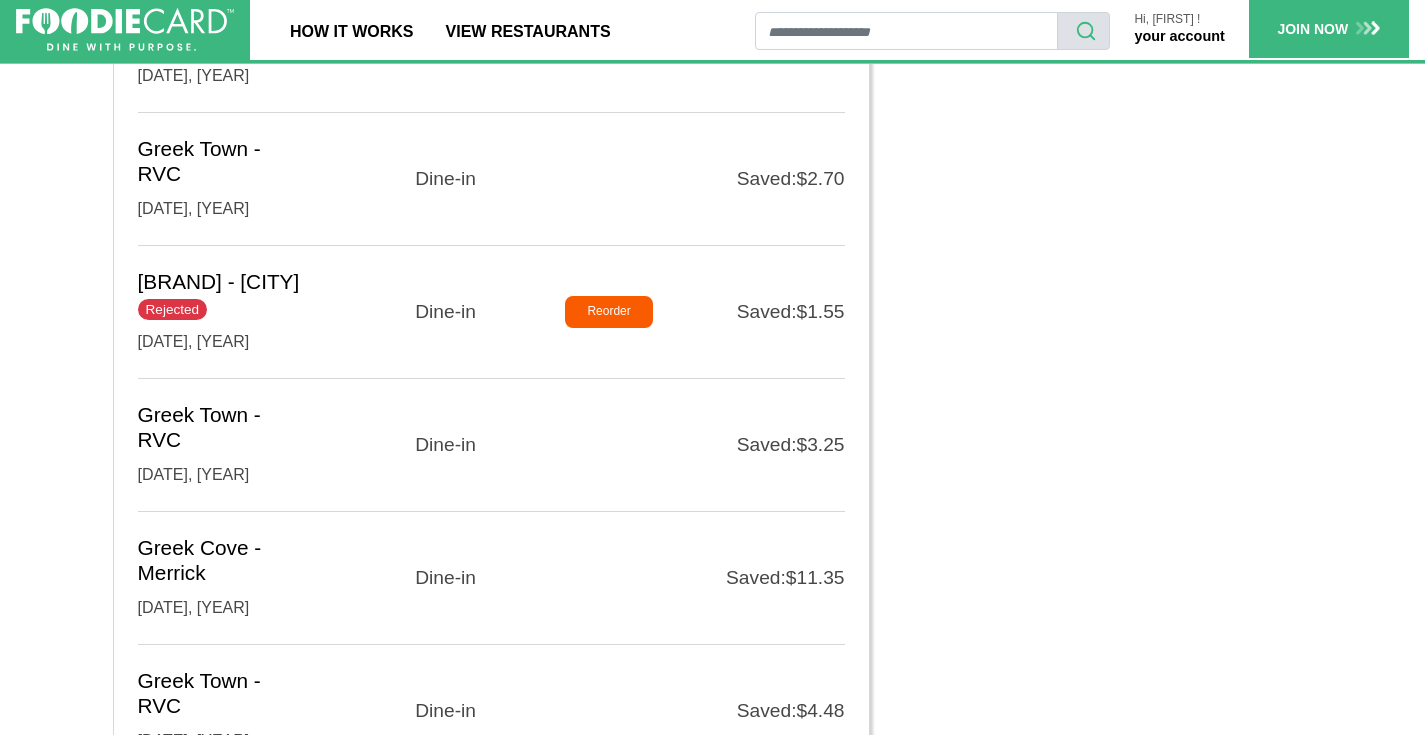 scroll, scrollTop: 2600, scrollLeft: 0, axis: vertical 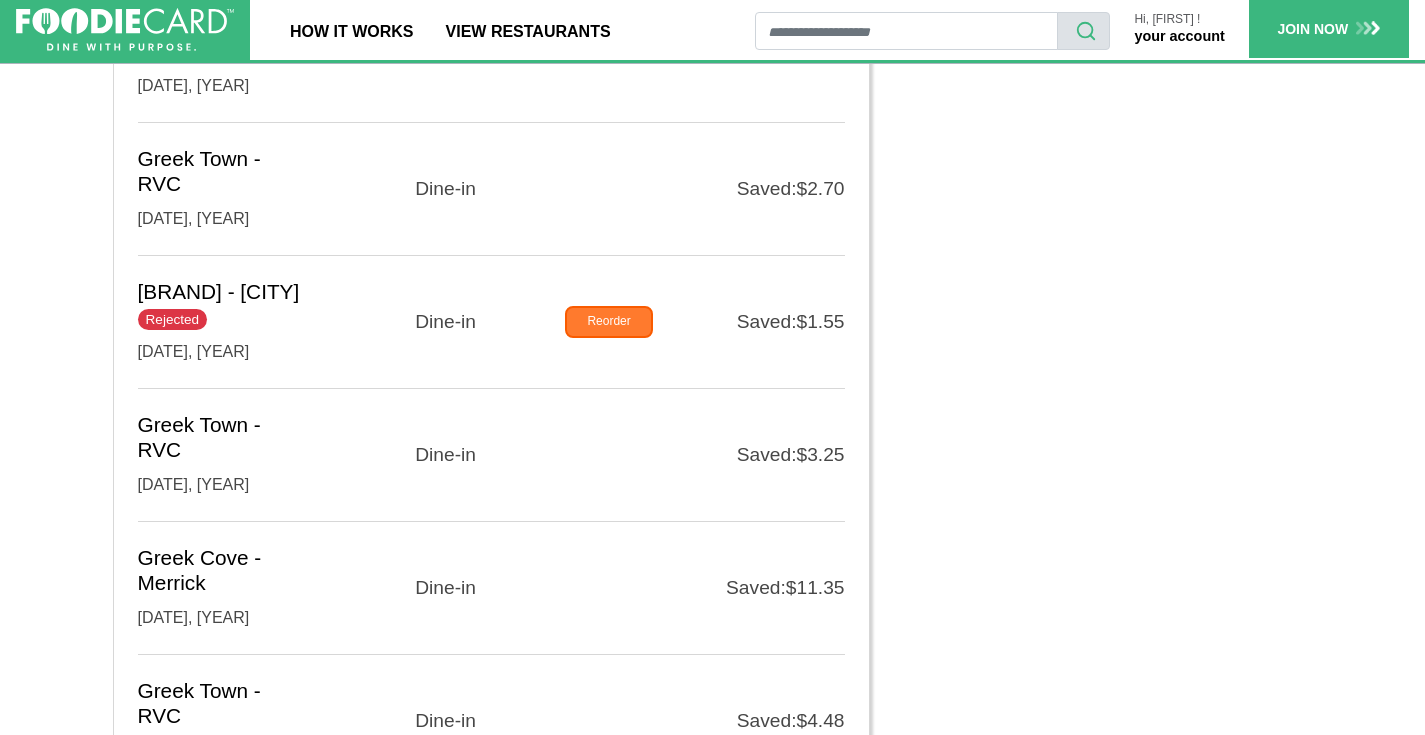 click on "Reorder" at bounding box center [608, 322] 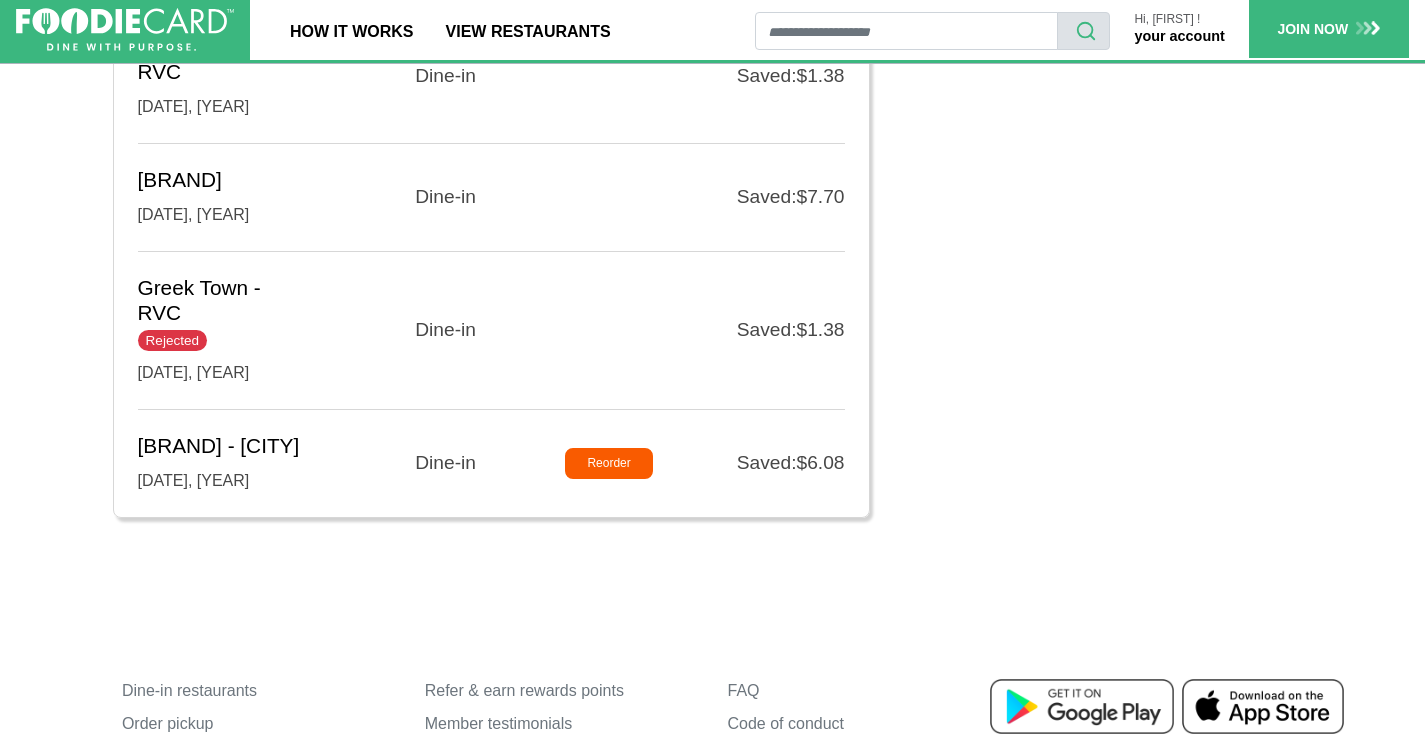 scroll, scrollTop: 6197, scrollLeft: 0, axis: vertical 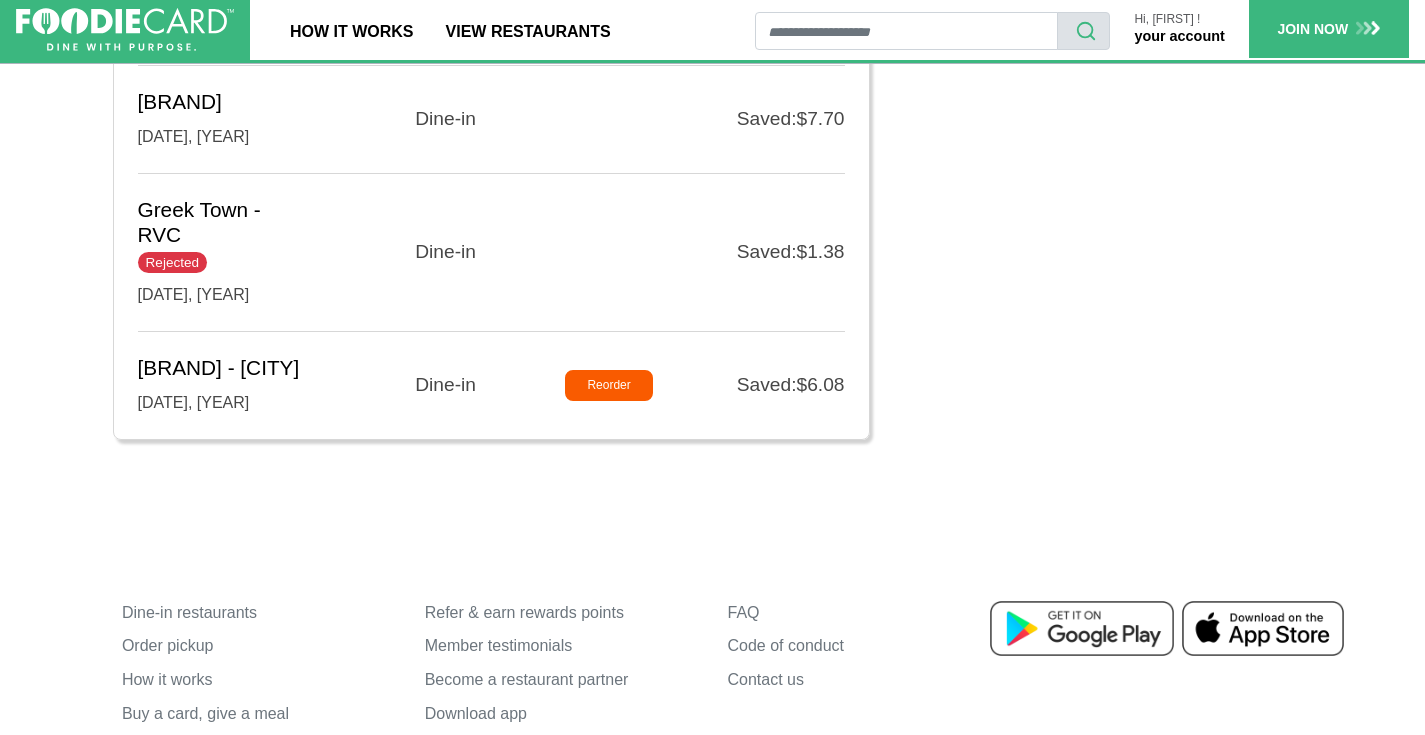 click on "Bagel Boss - Hewlett
Jan 01, 2025
Dine-in
Reorder
Saved:" at bounding box center (491, 385) 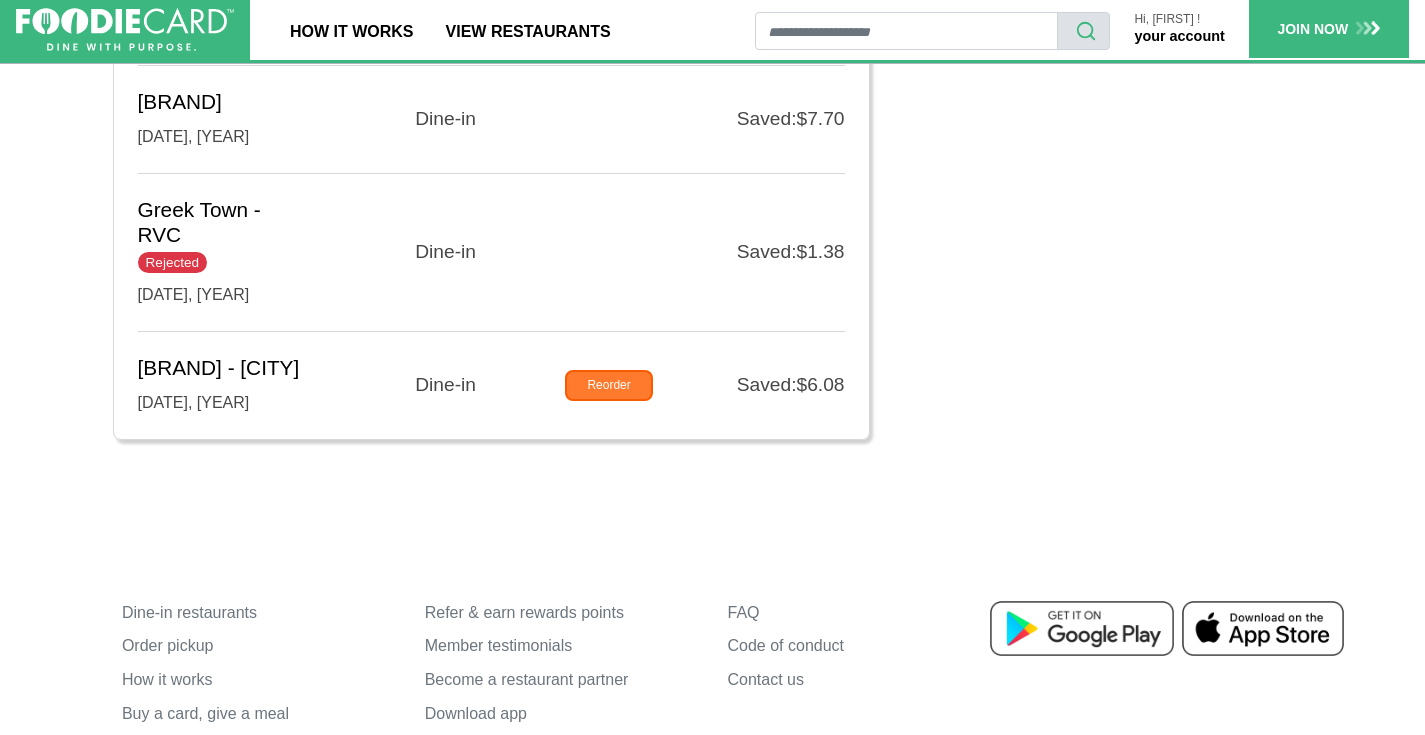 click on "Reorder" at bounding box center (608, 386) 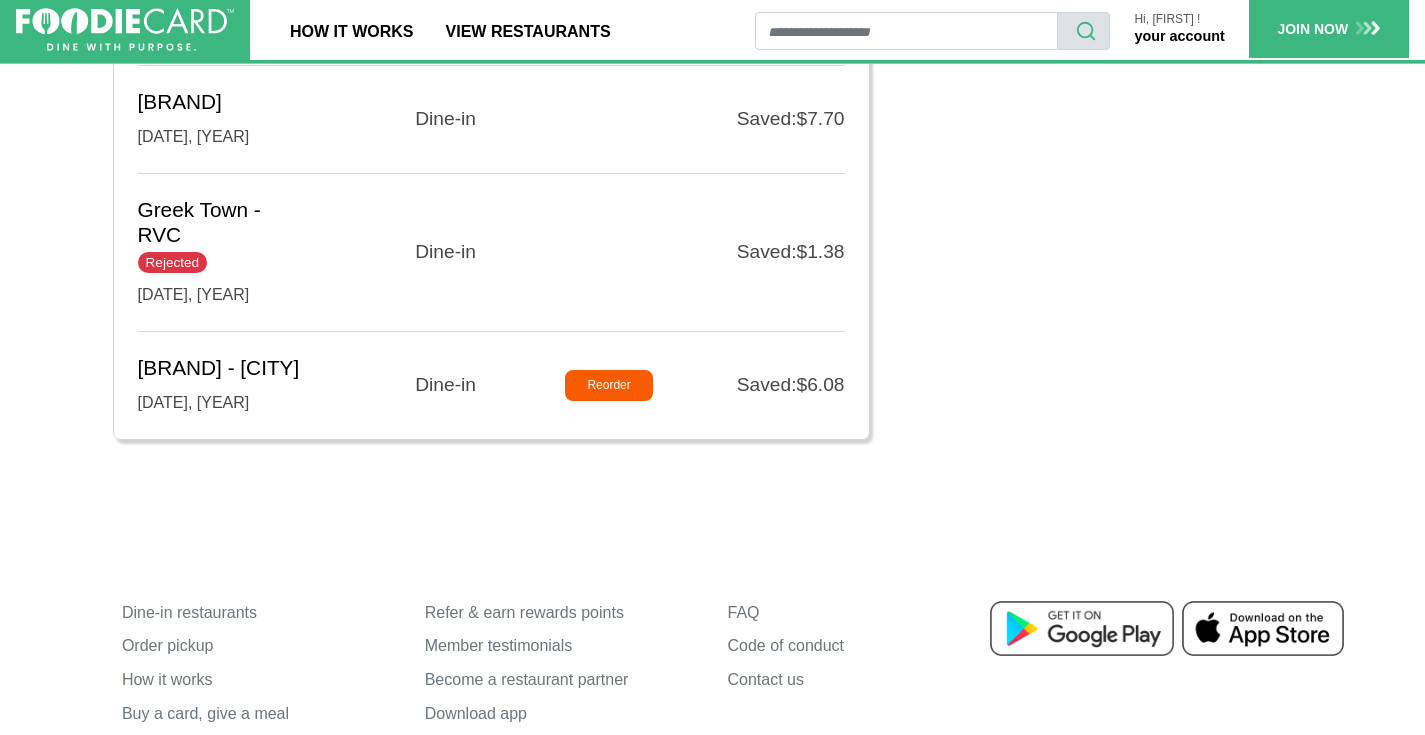 click on "Hi, [FIRST] !" at bounding box center (1179, 19) 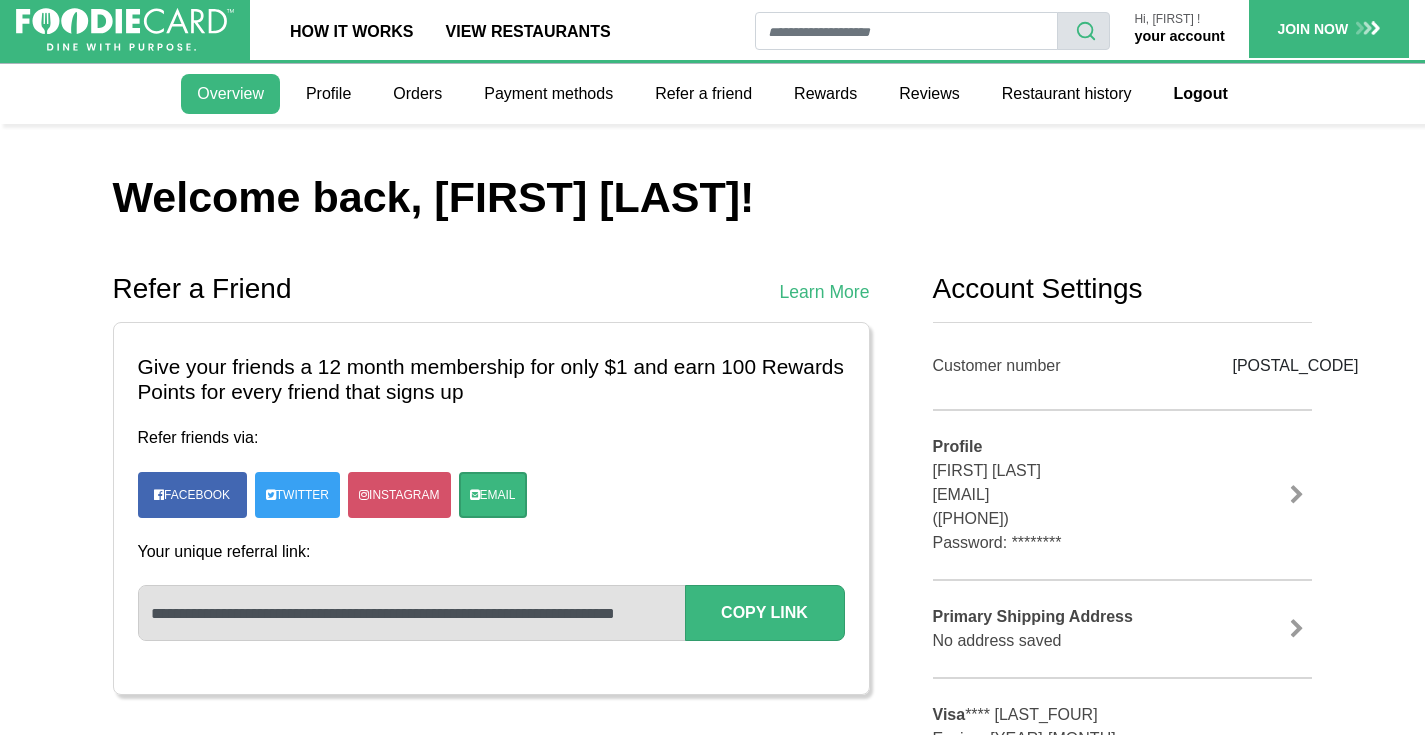 scroll, scrollTop: 0, scrollLeft: 0, axis: both 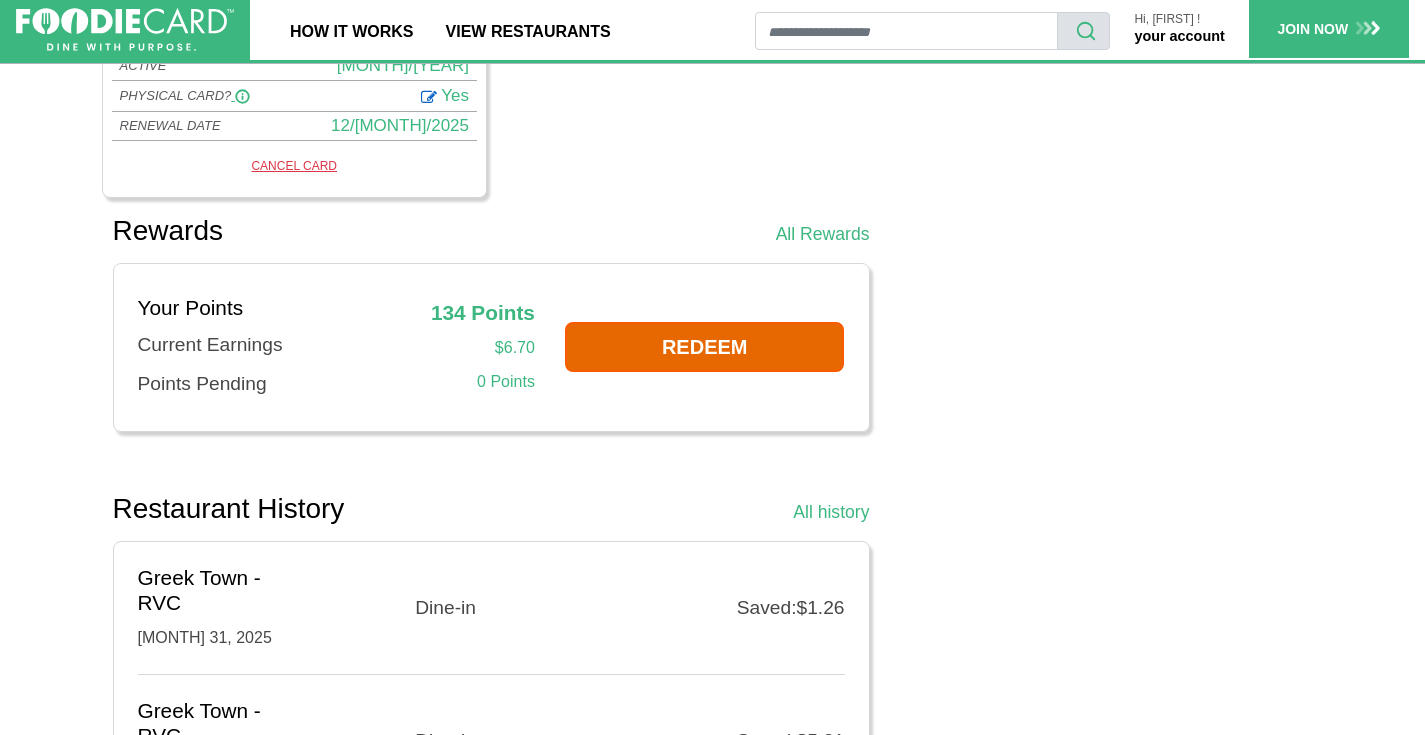 click on "REDEEM" at bounding box center [705, 347] 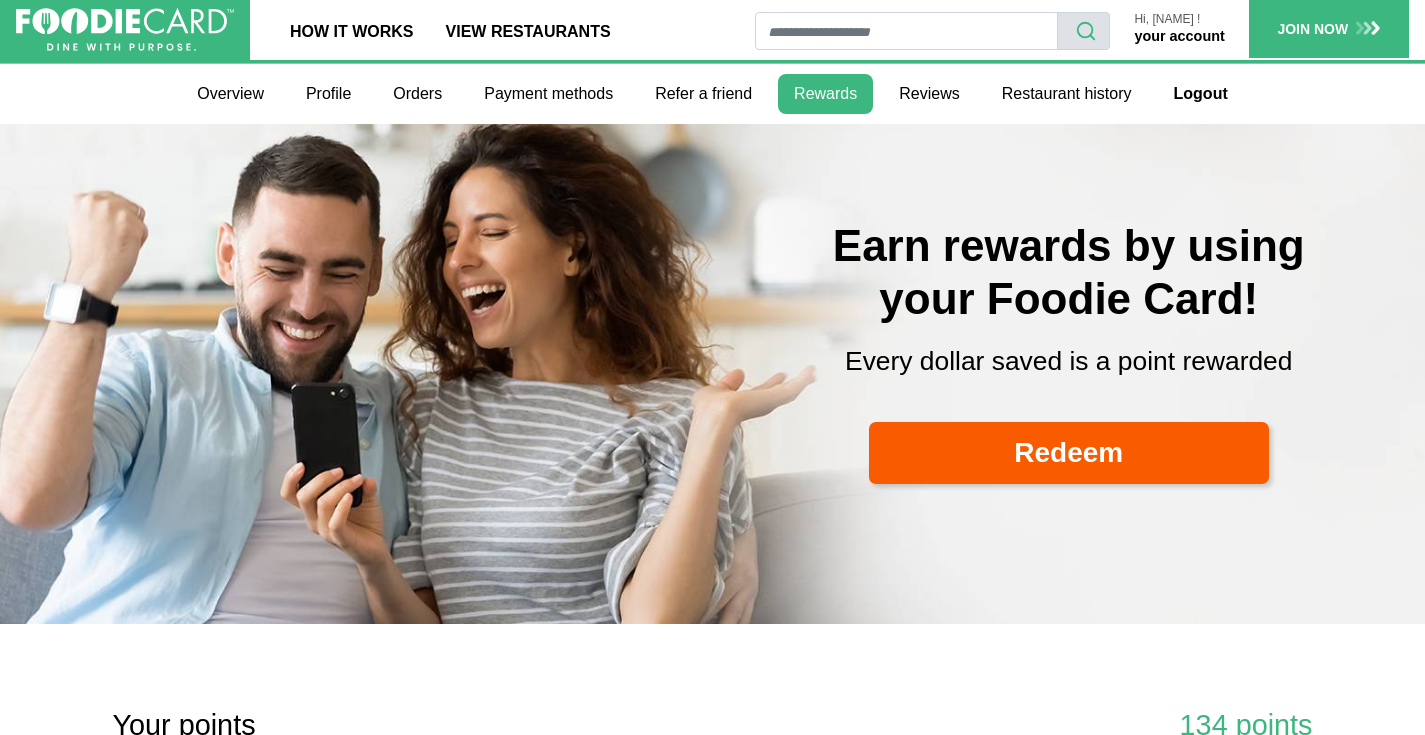 scroll, scrollTop: 0, scrollLeft: 0, axis: both 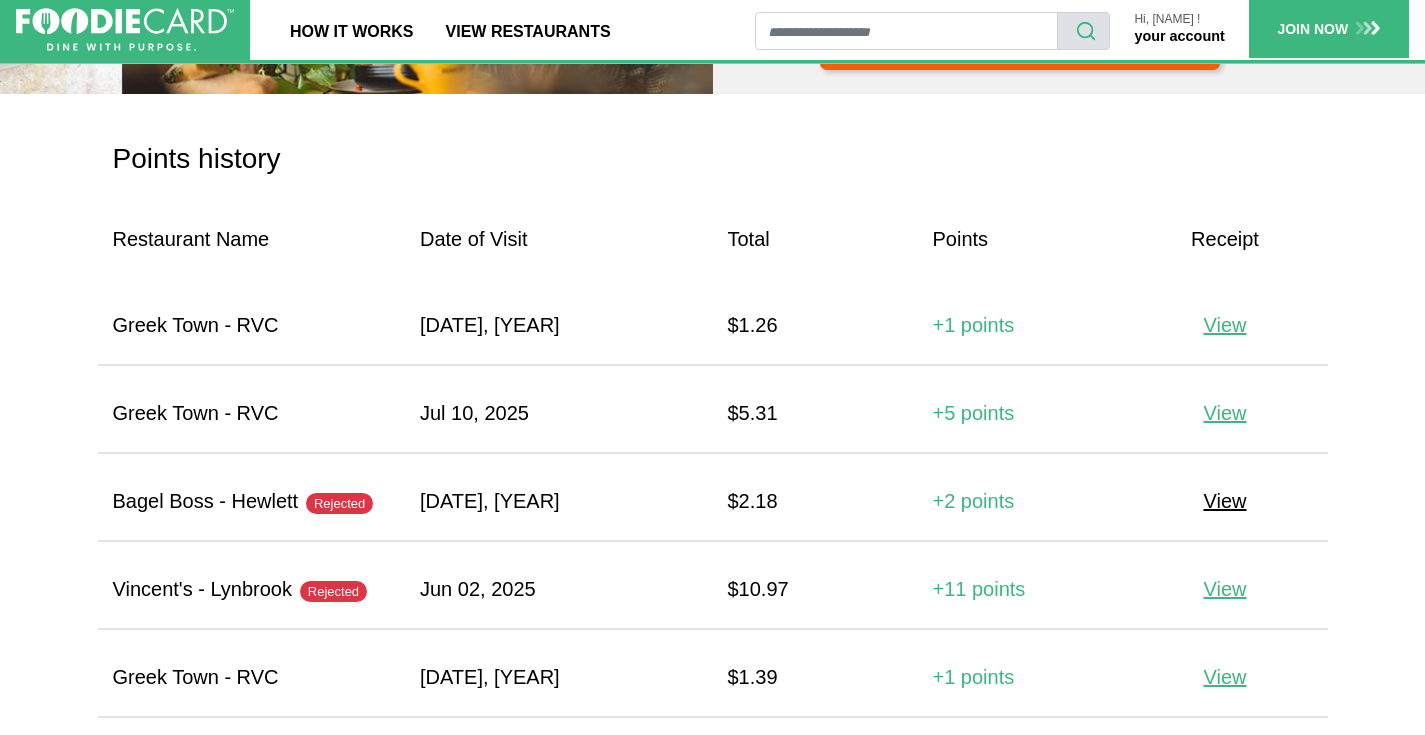 click on "View" at bounding box center [1225, 501] 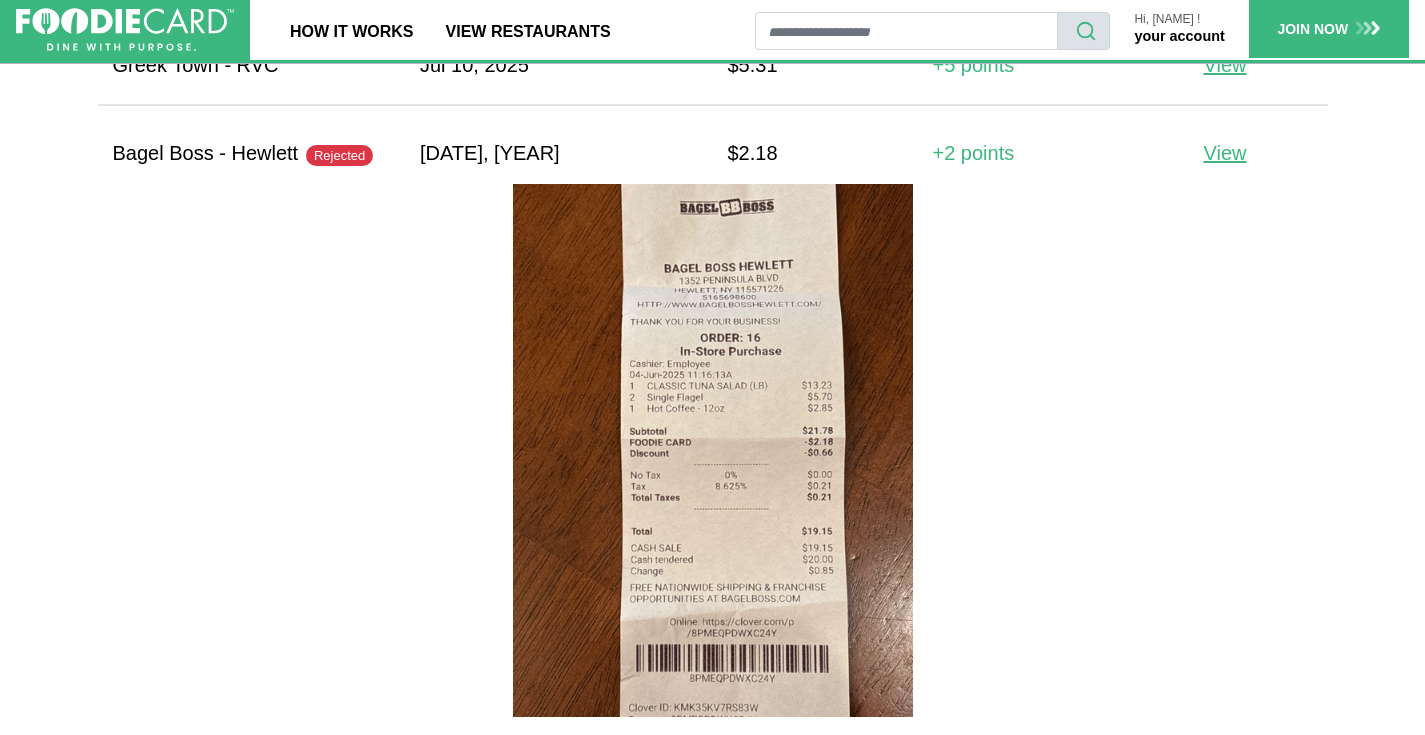 scroll, scrollTop: 2192, scrollLeft: 0, axis: vertical 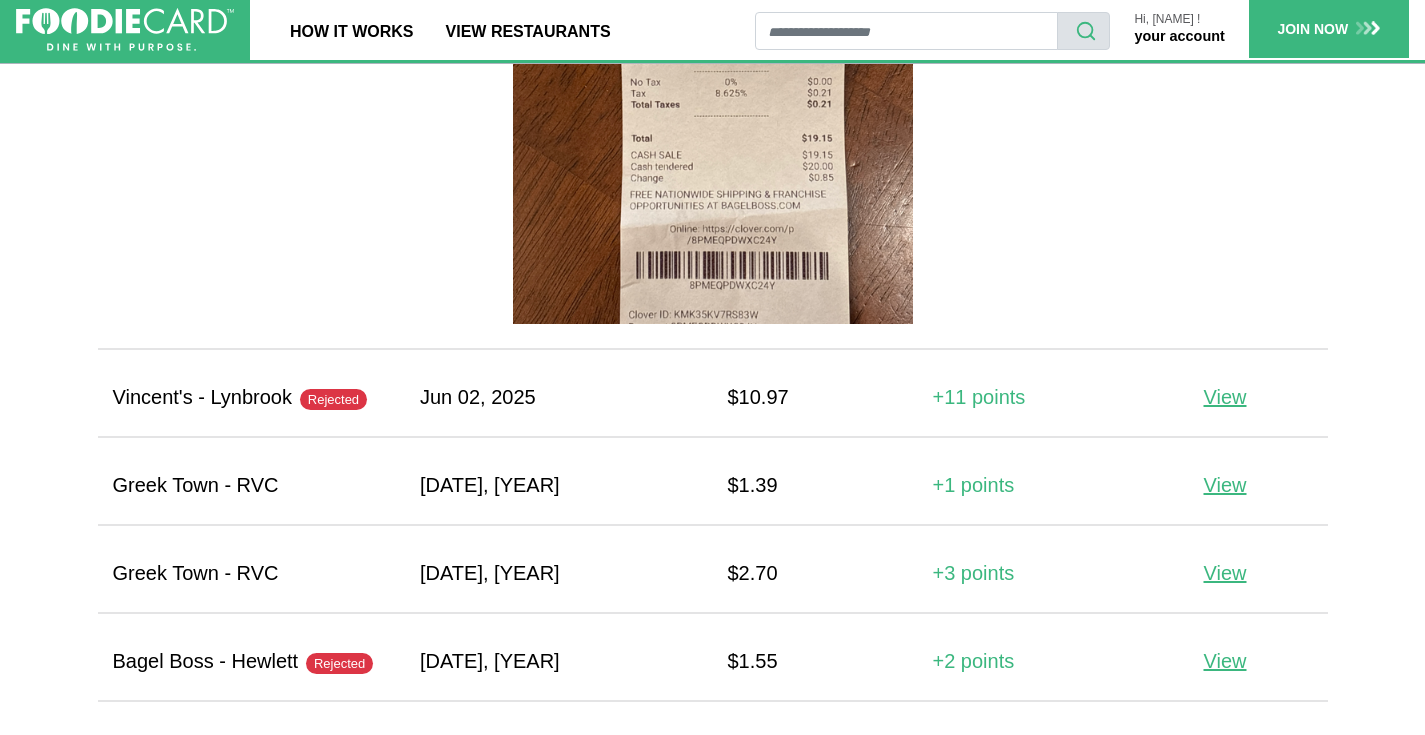 click on "Rejected" at bounding box center [339, 663] 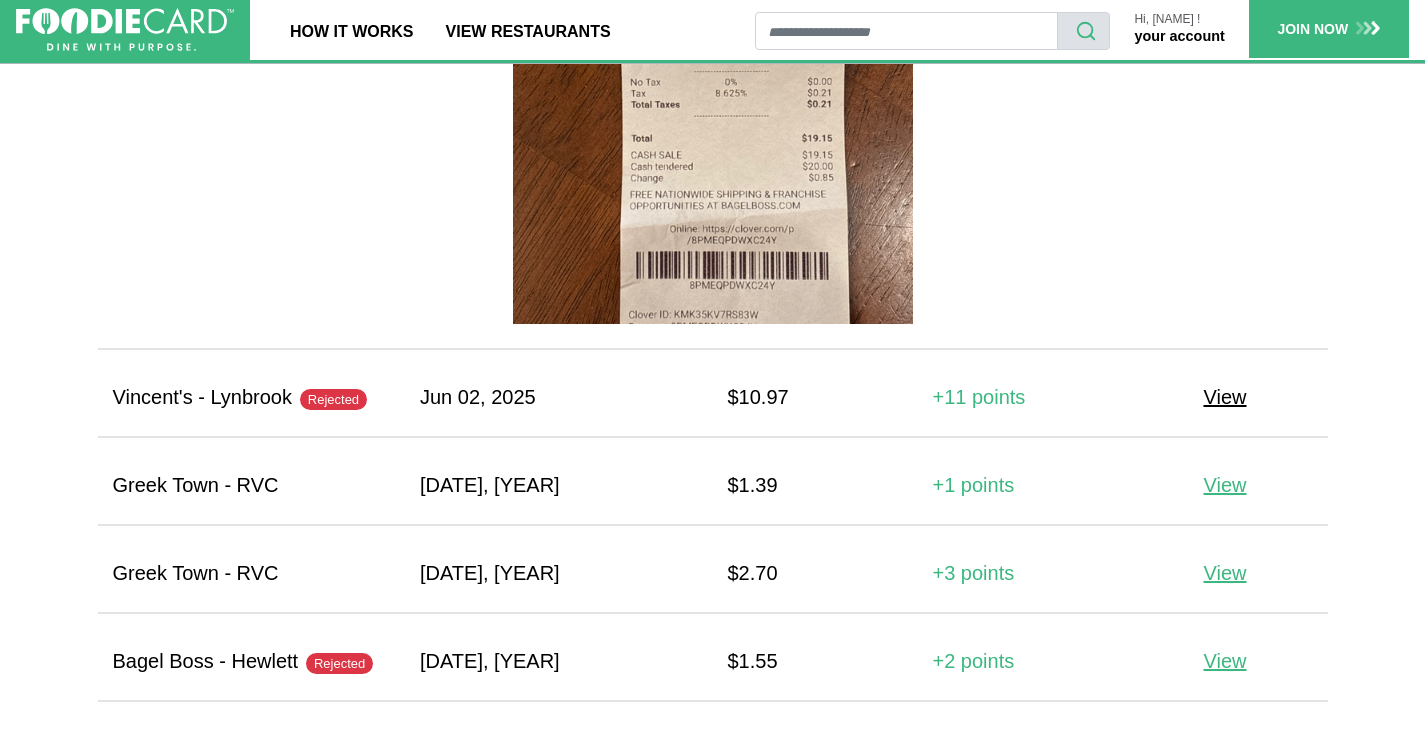 click on "View" at bounding box center [1225, 397] 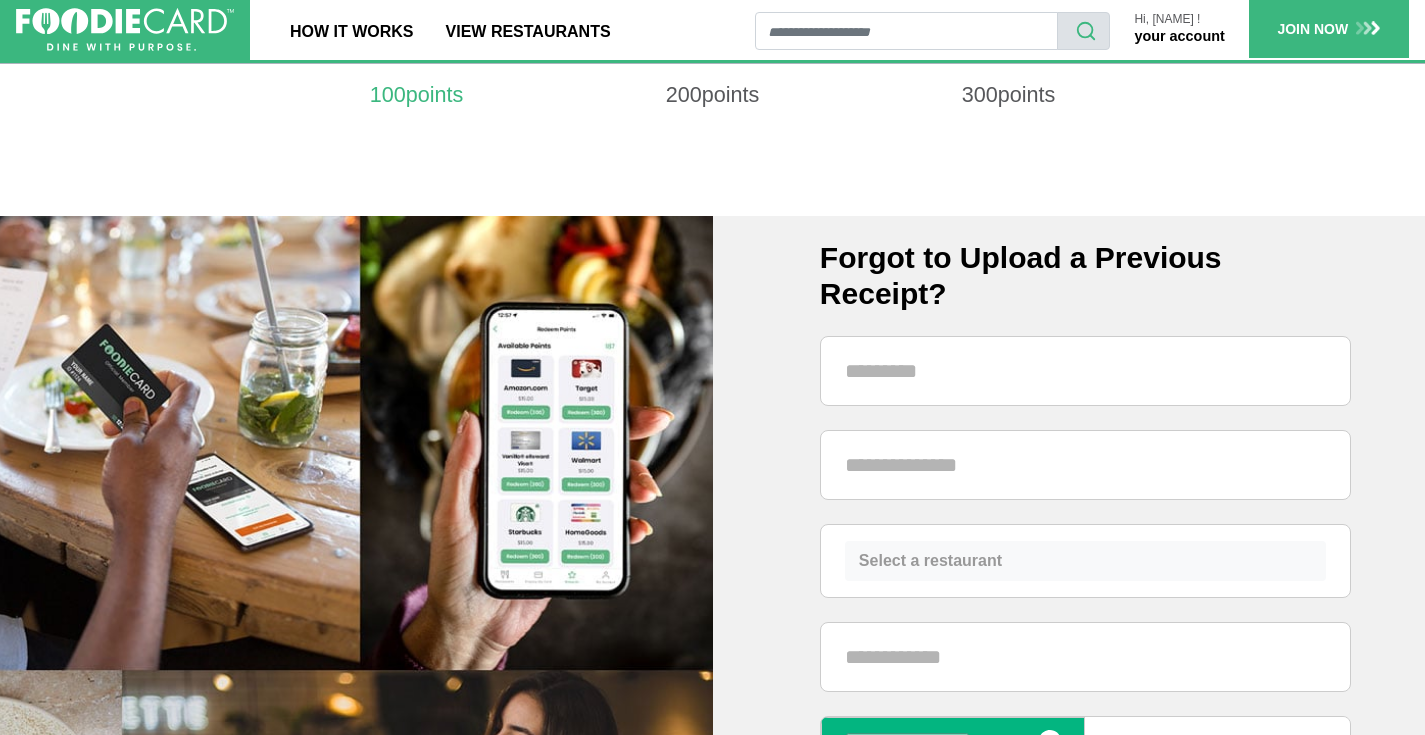 scroll, scrollTop: 875, scrollLeft: 0, axis: vertical 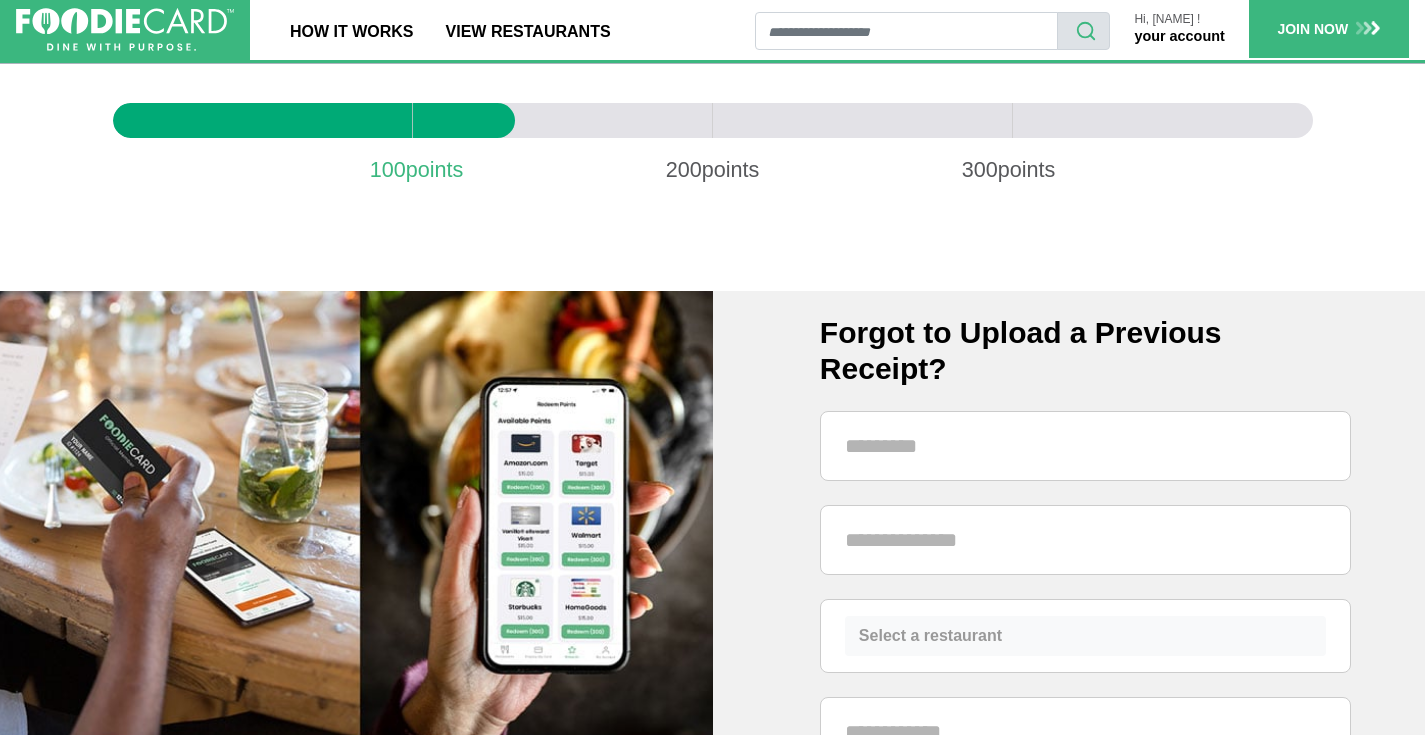 drag, startPoint x: 1423, startPoint y: 130, endPoint x: 1413, endPoint y: 58, distance: 72.691124 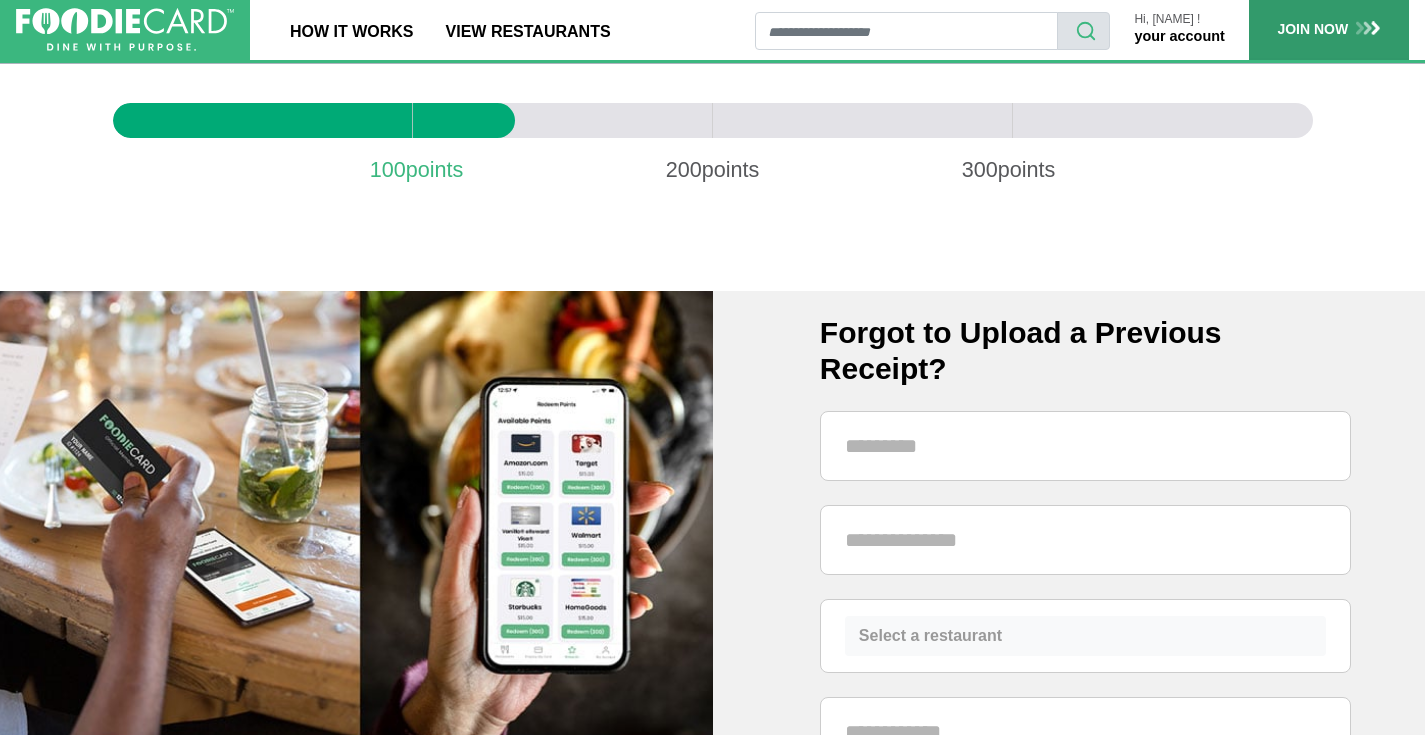 click on "JOIN NOW" at bounding box center (1329, 29) 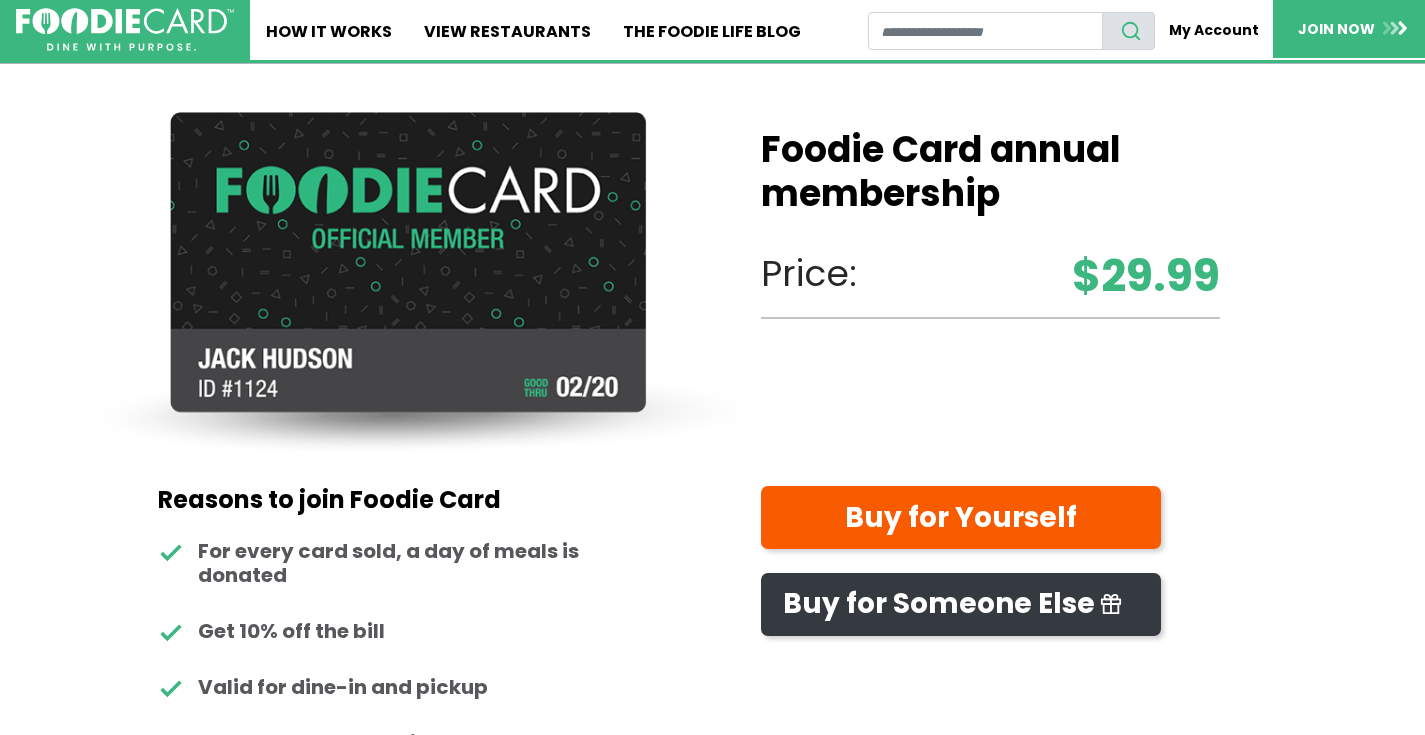 scroll, scrollTop: 0, scrollLeft: 0, axis: both 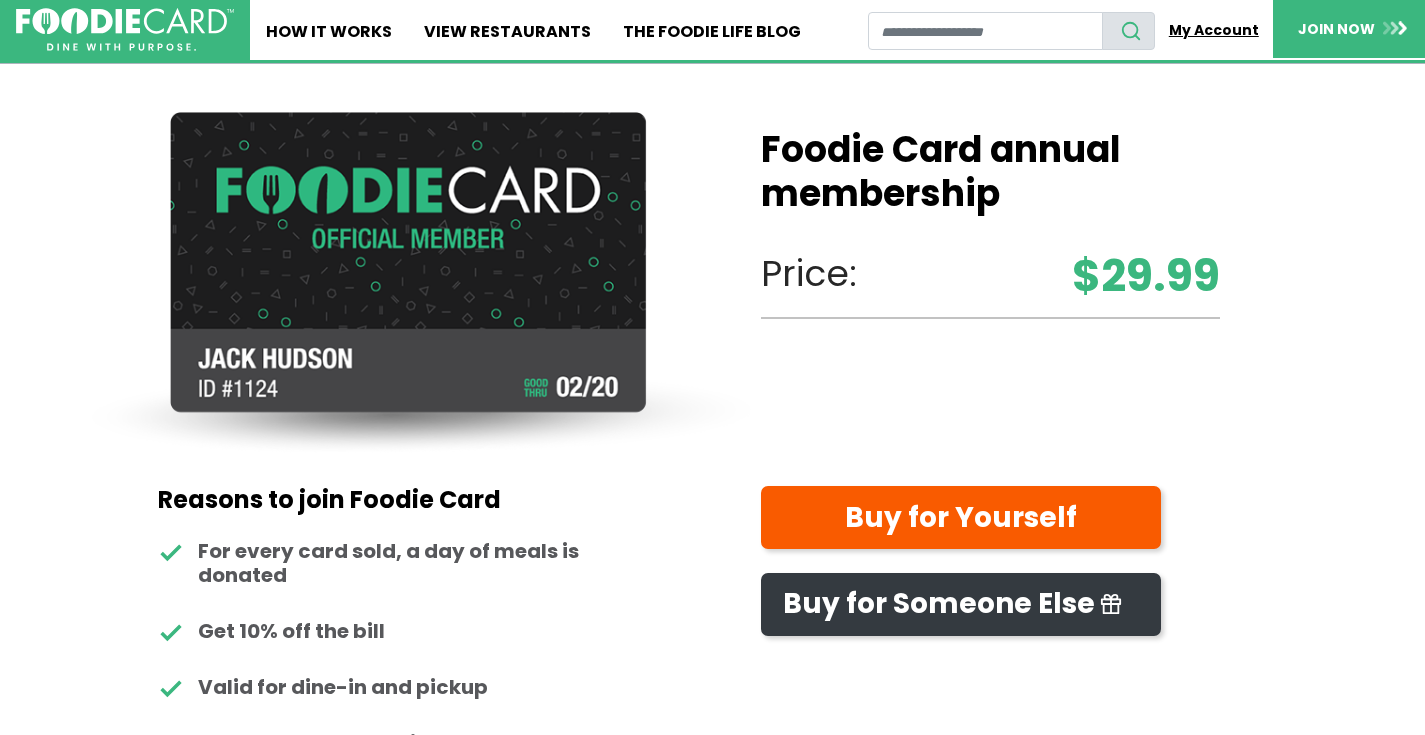 click on "My Account" at bounding box center [1214, 30] 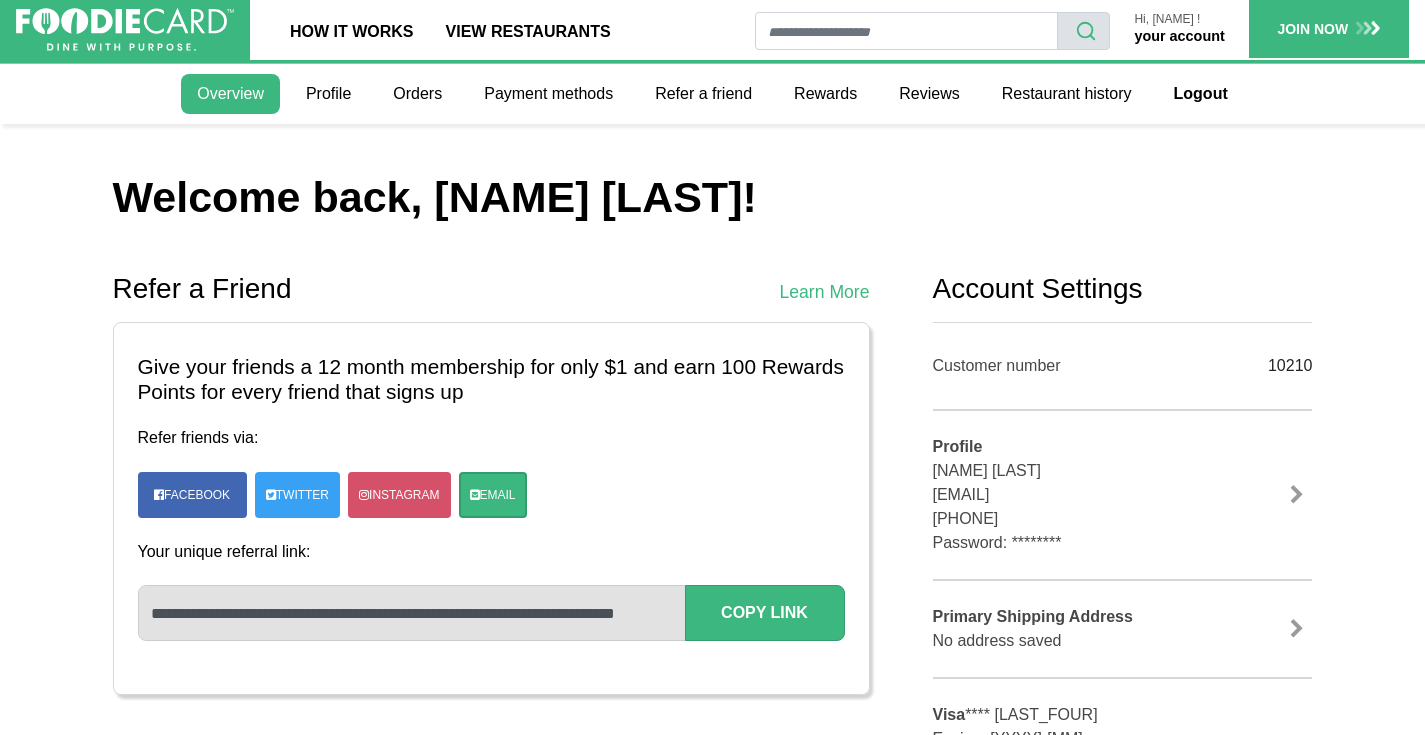 click on "Hi, [NAME] !" at bounding box center (1179, 19) 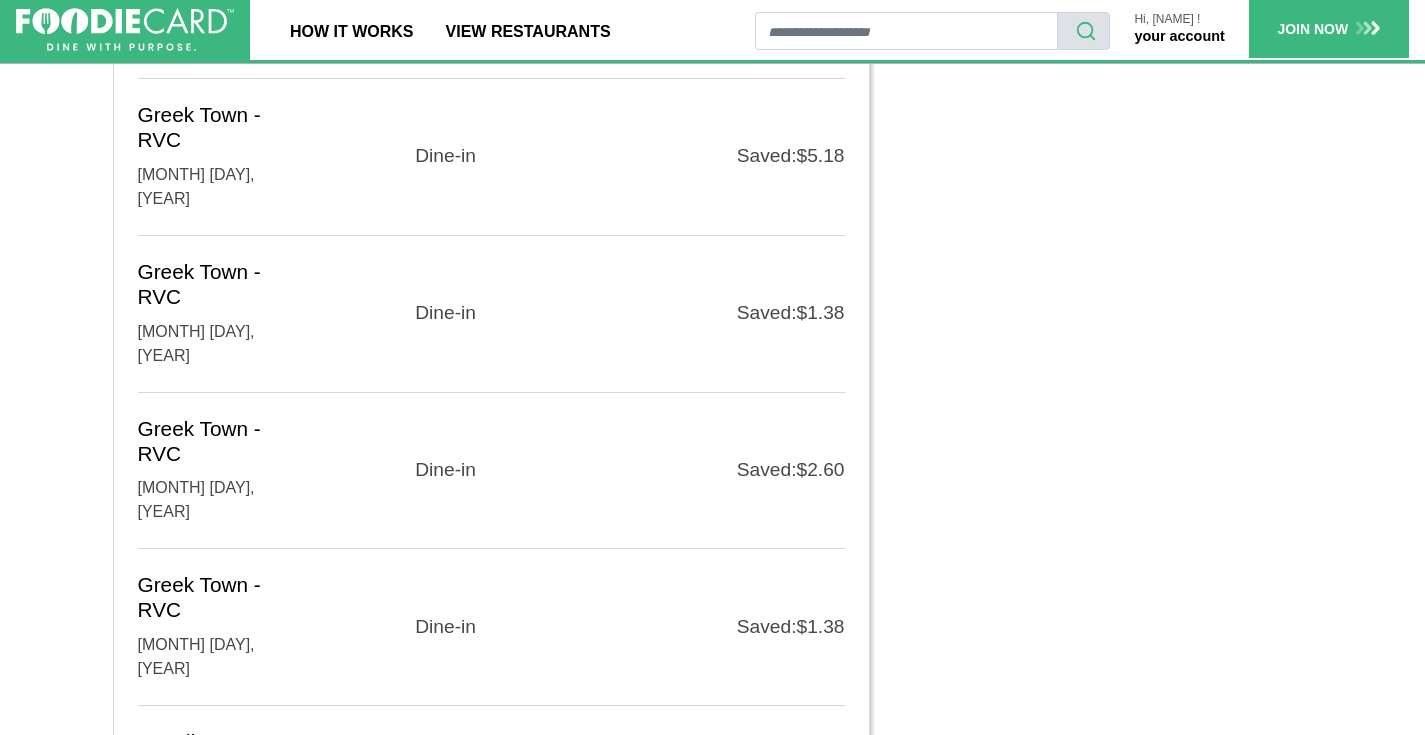 scroll, scrollTop: 6451, scrollLeft: 0, axis: vertical 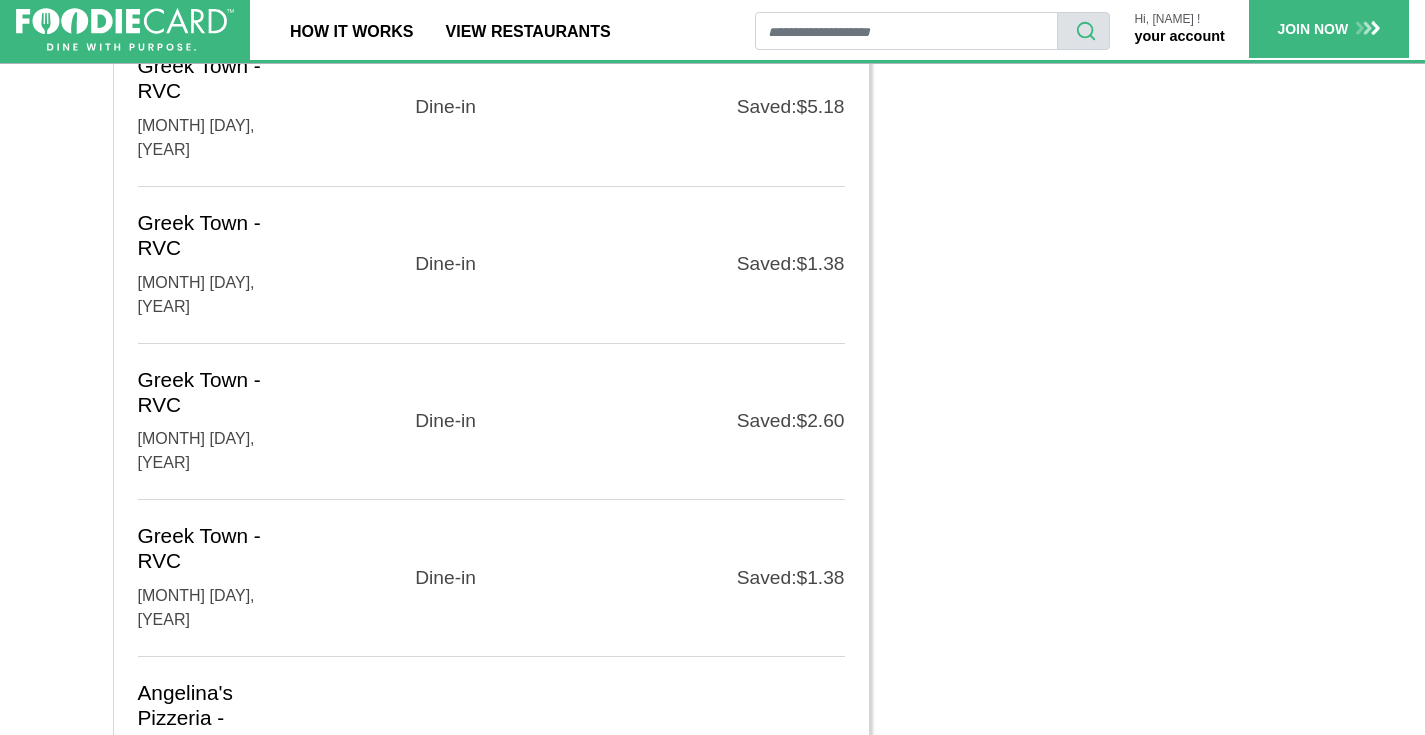 click on "Contact us" at bounding box center (864, 1419) 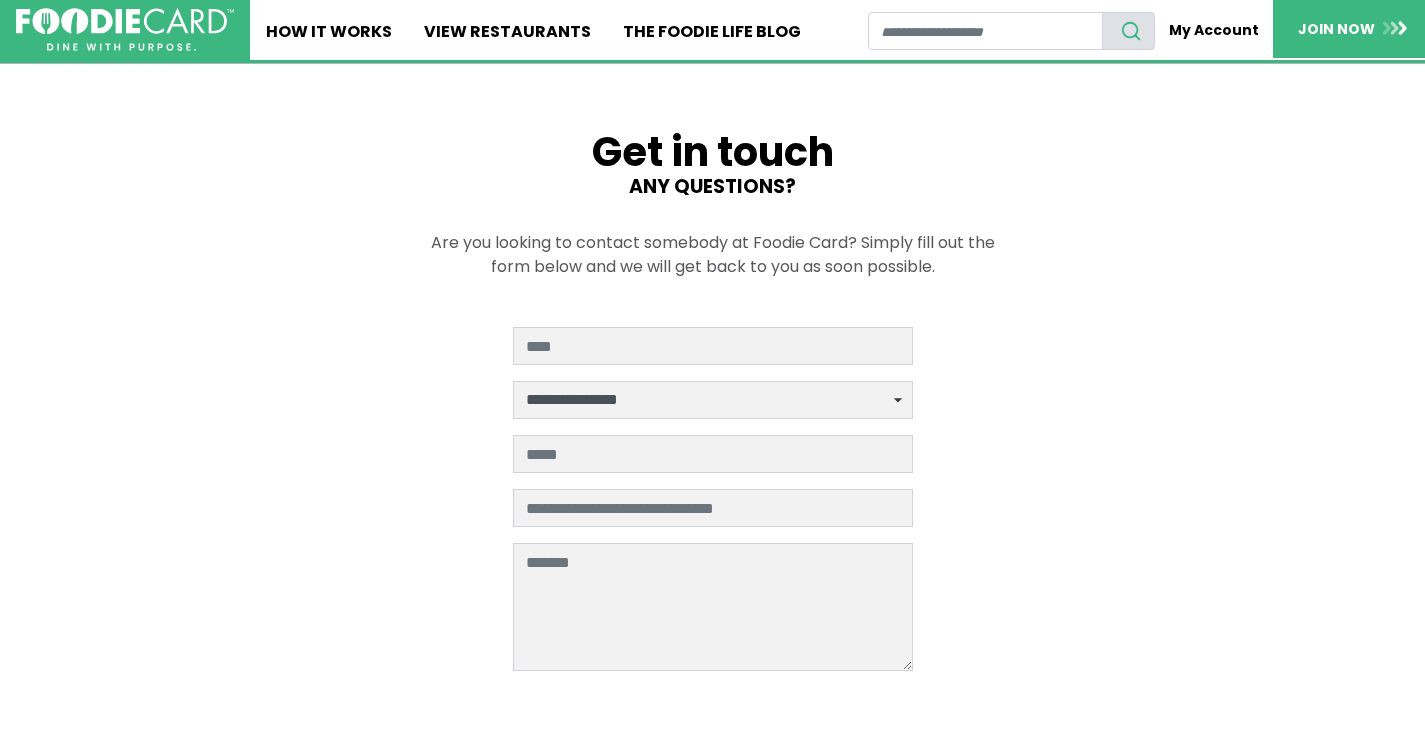 scroll, scrollTop: 0, scrollLeft: 0, axis: both 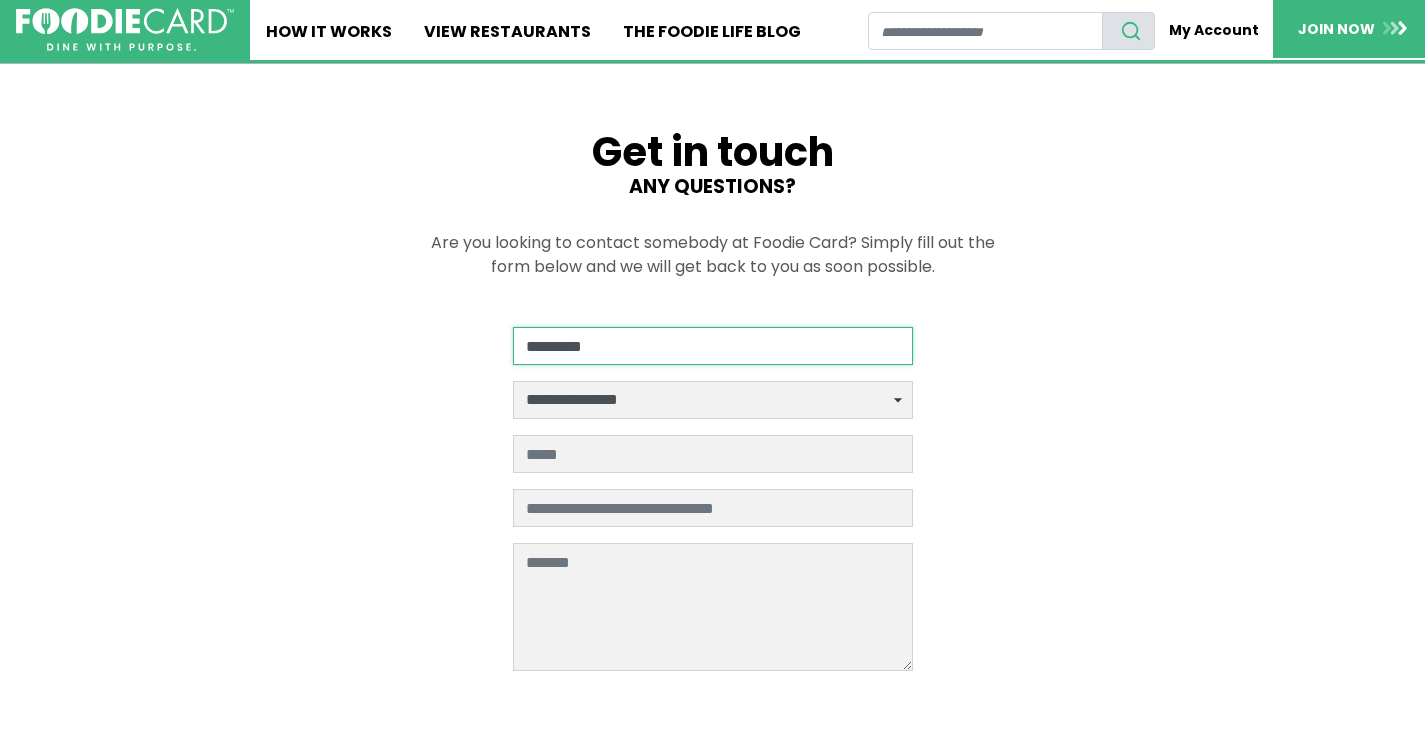 type on "*********" 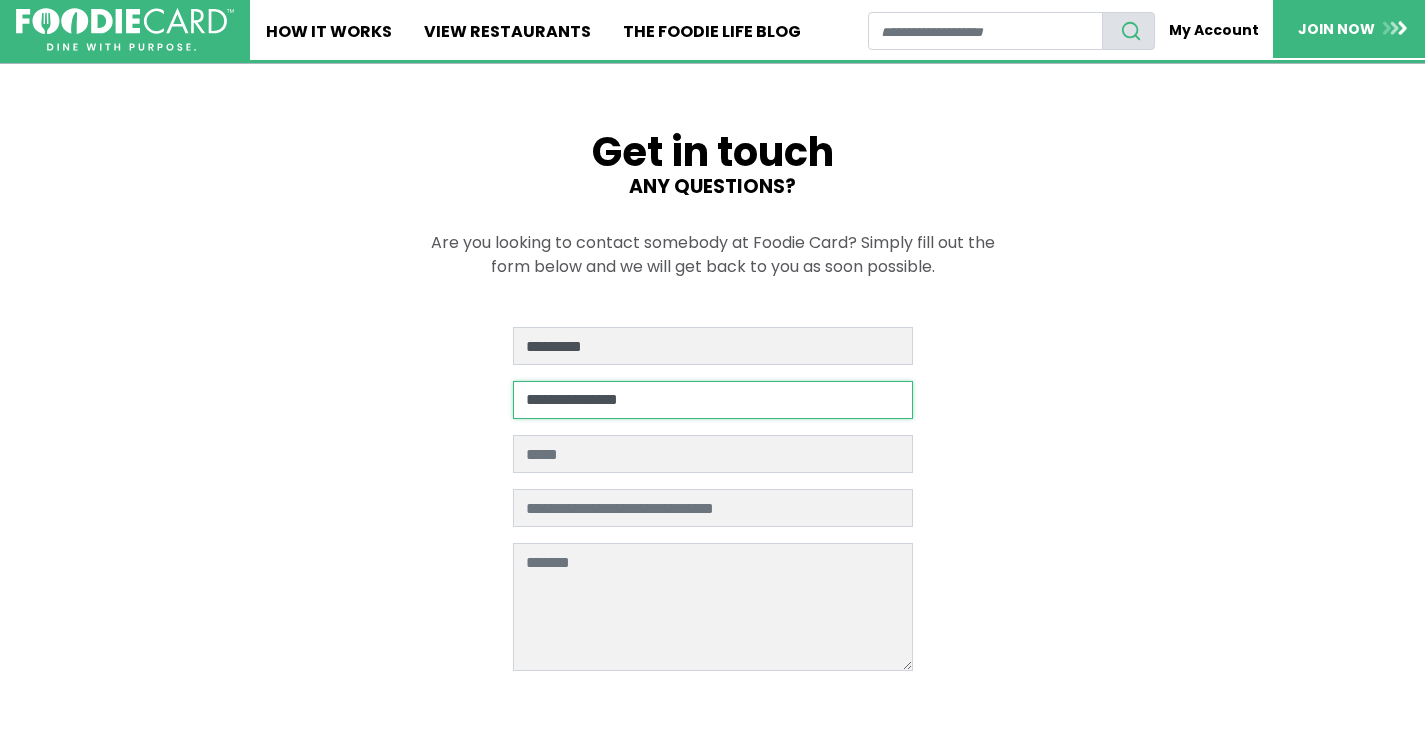 select on "*****" 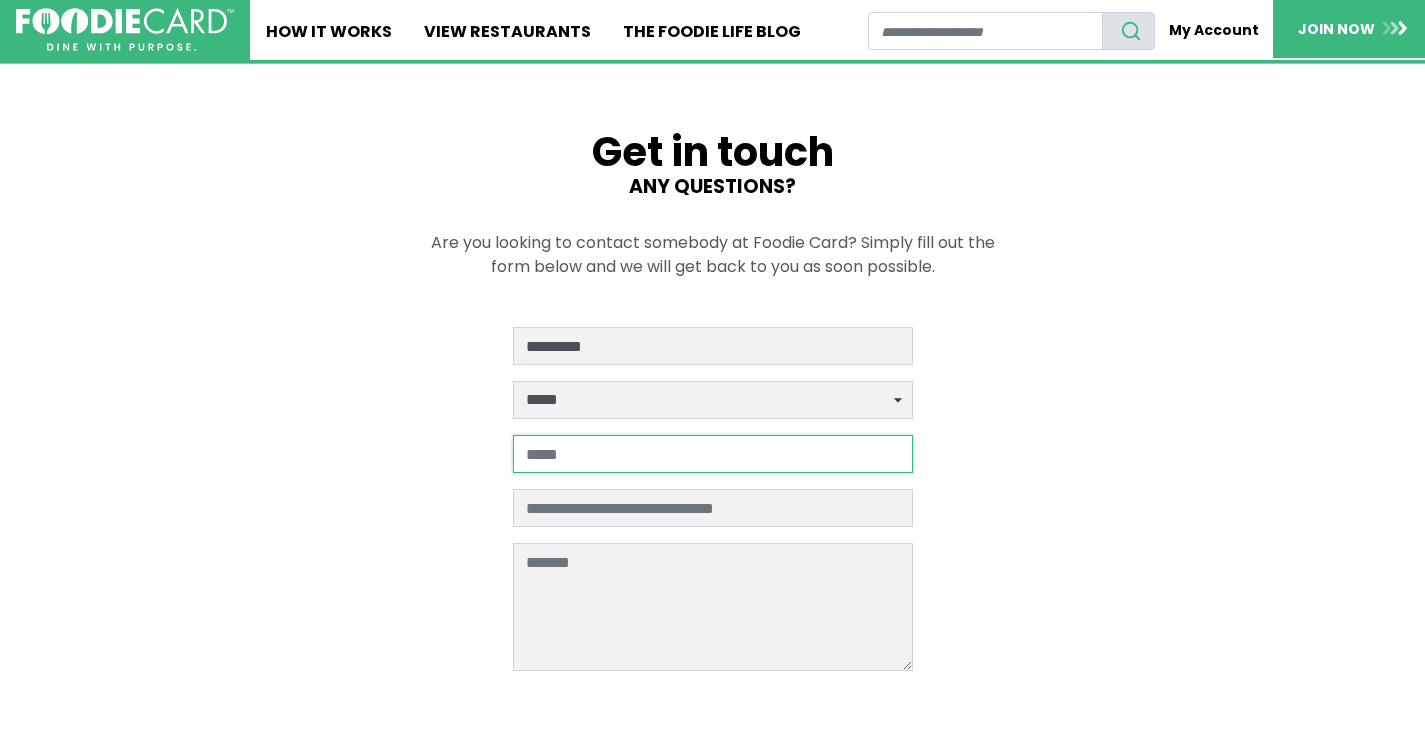 type on "**********" 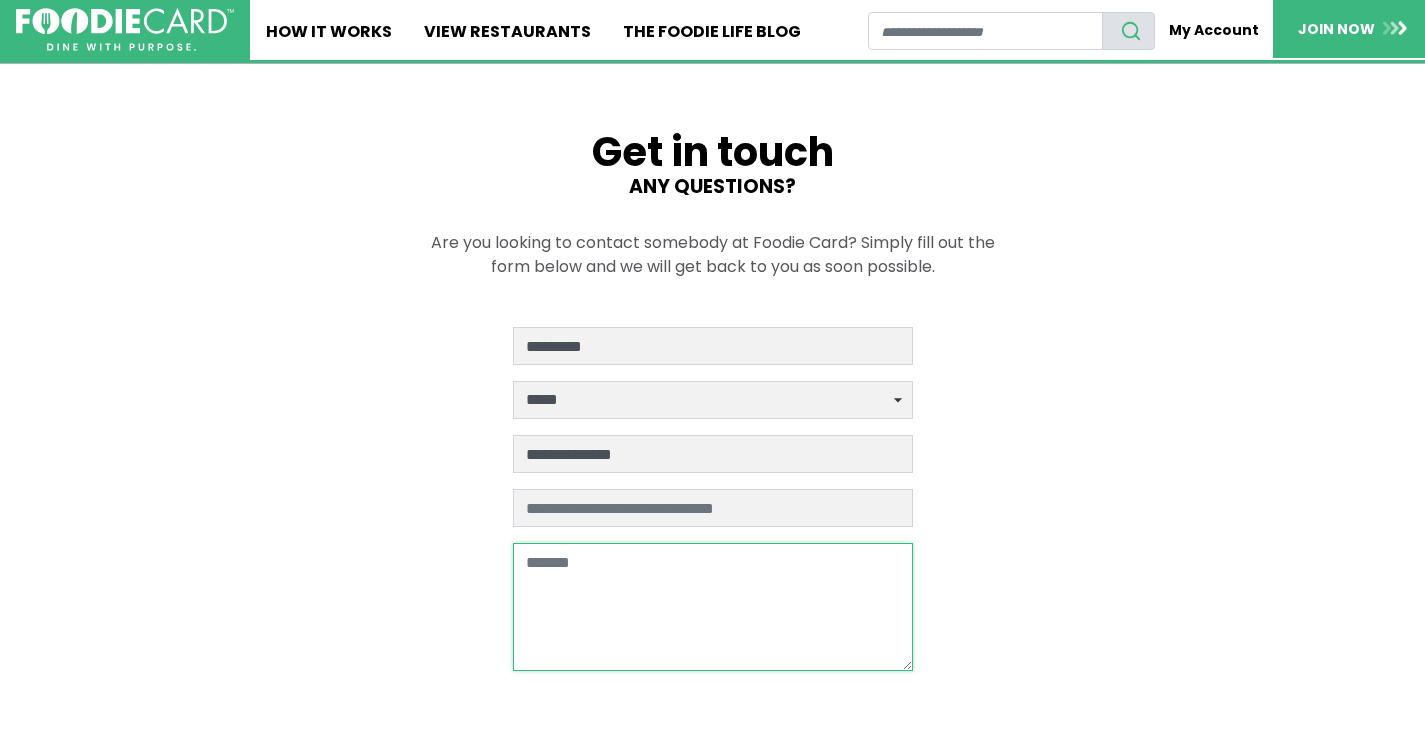 click at bounding box center (713, 607) 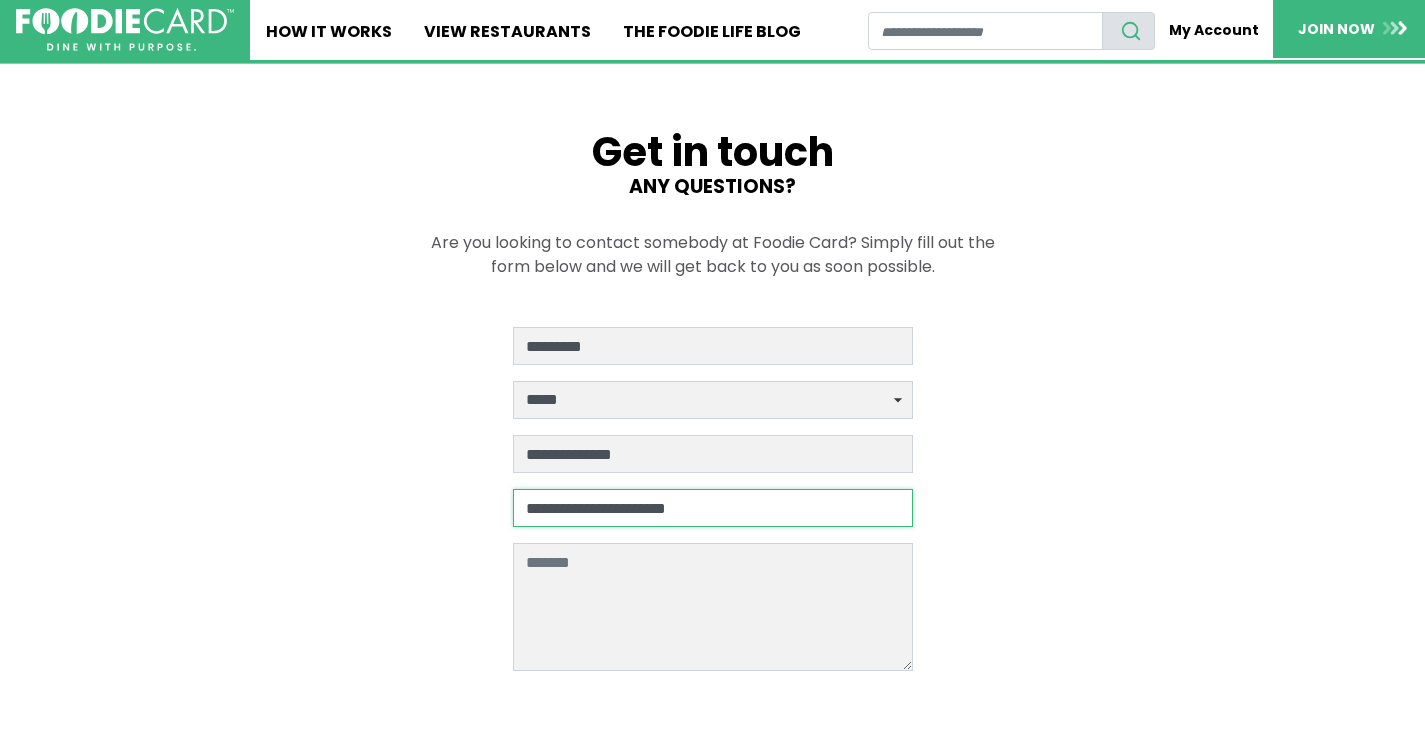 type on "**********" 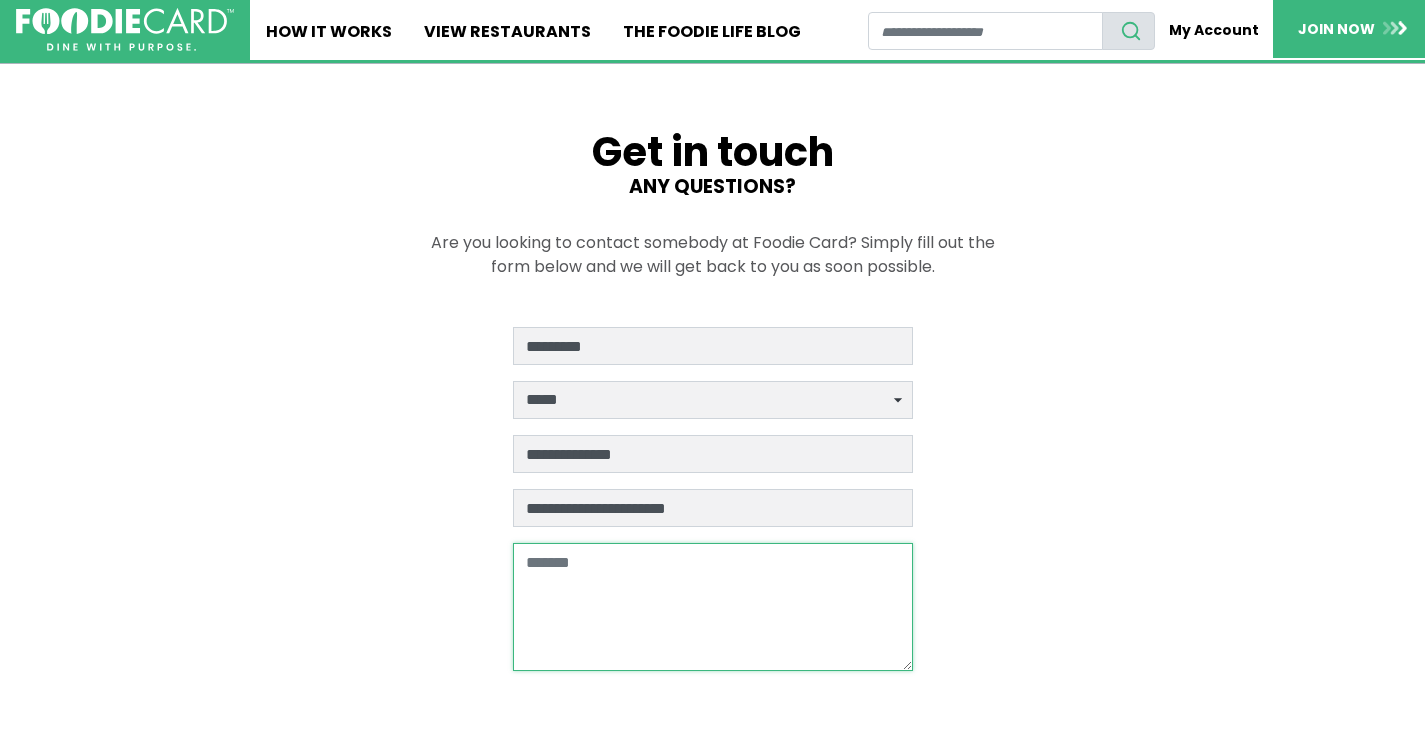 click at bounding box center [713, 607] 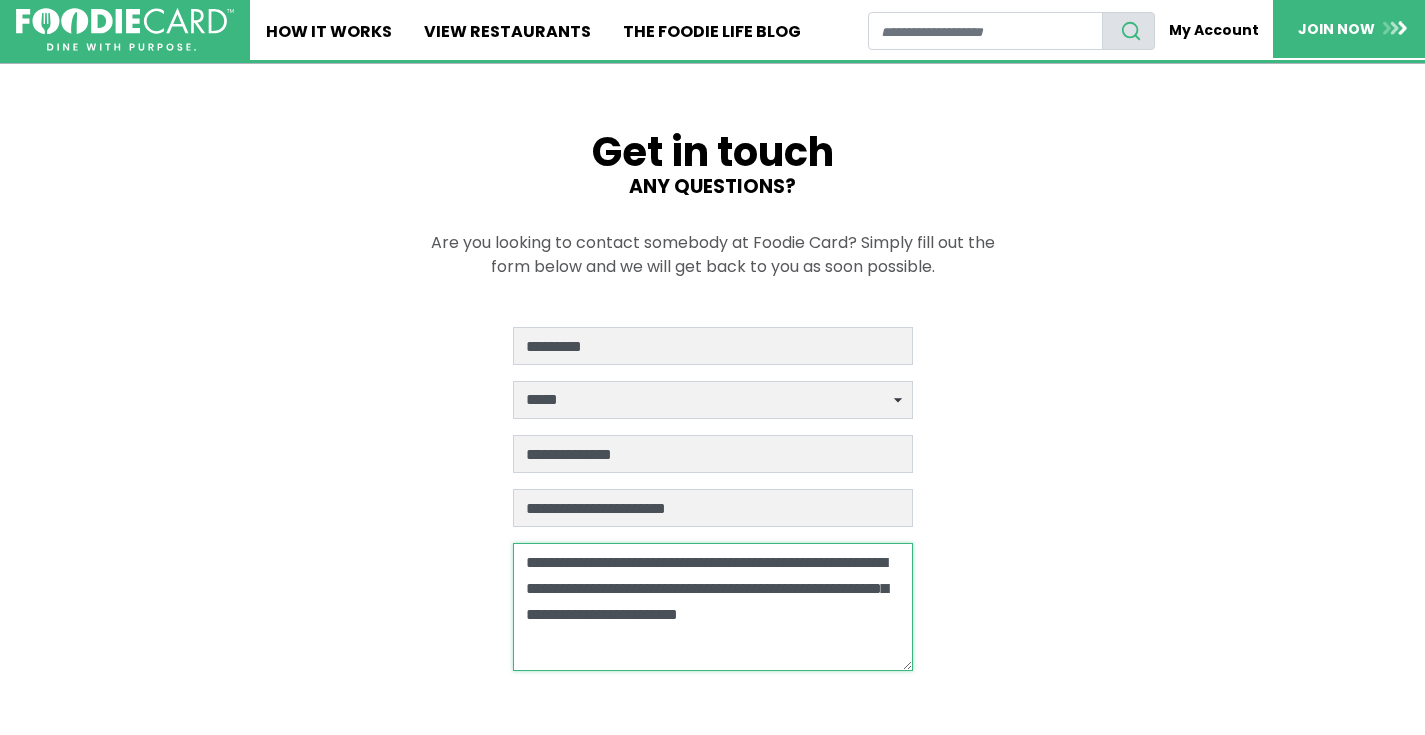 click on "**********" at bounding box center (713, 607) 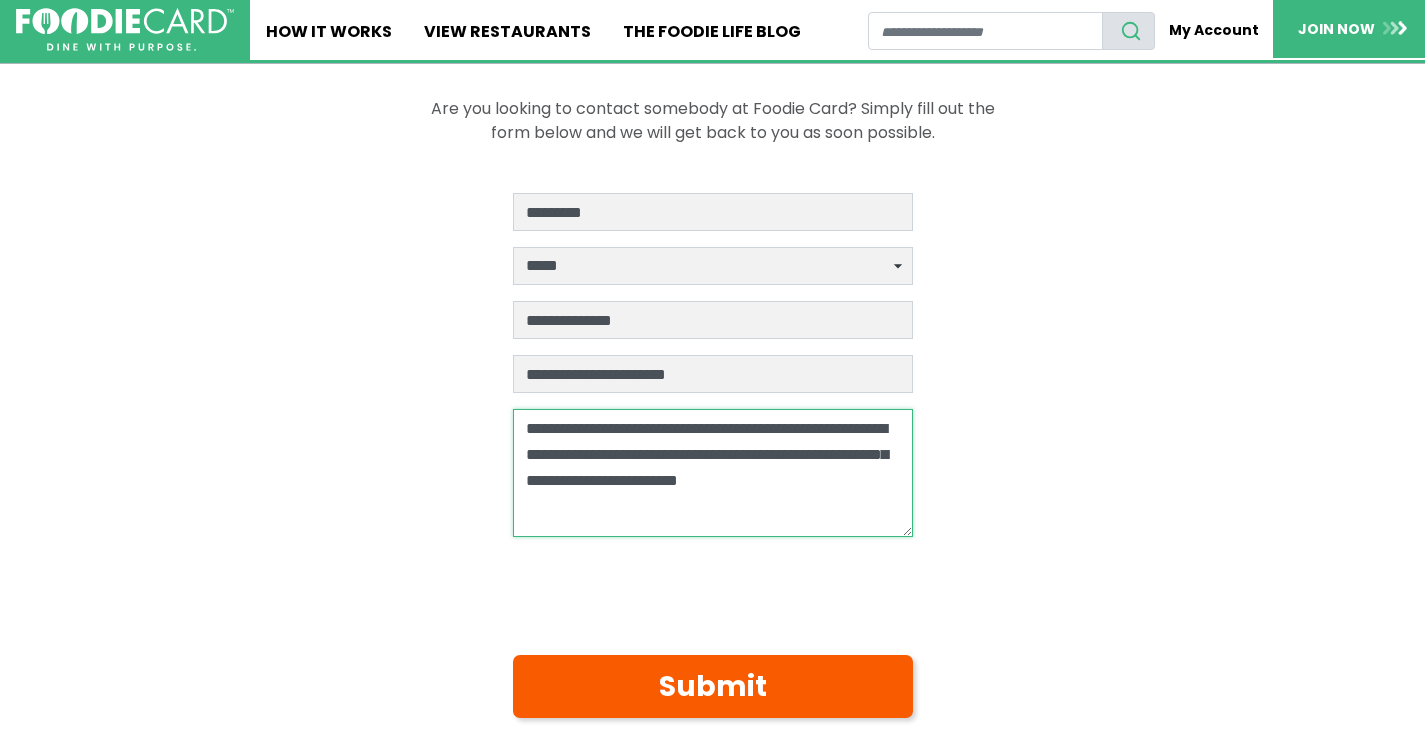 scroll, scrollTop: 171, scrollLeft: 0, axis: vertical 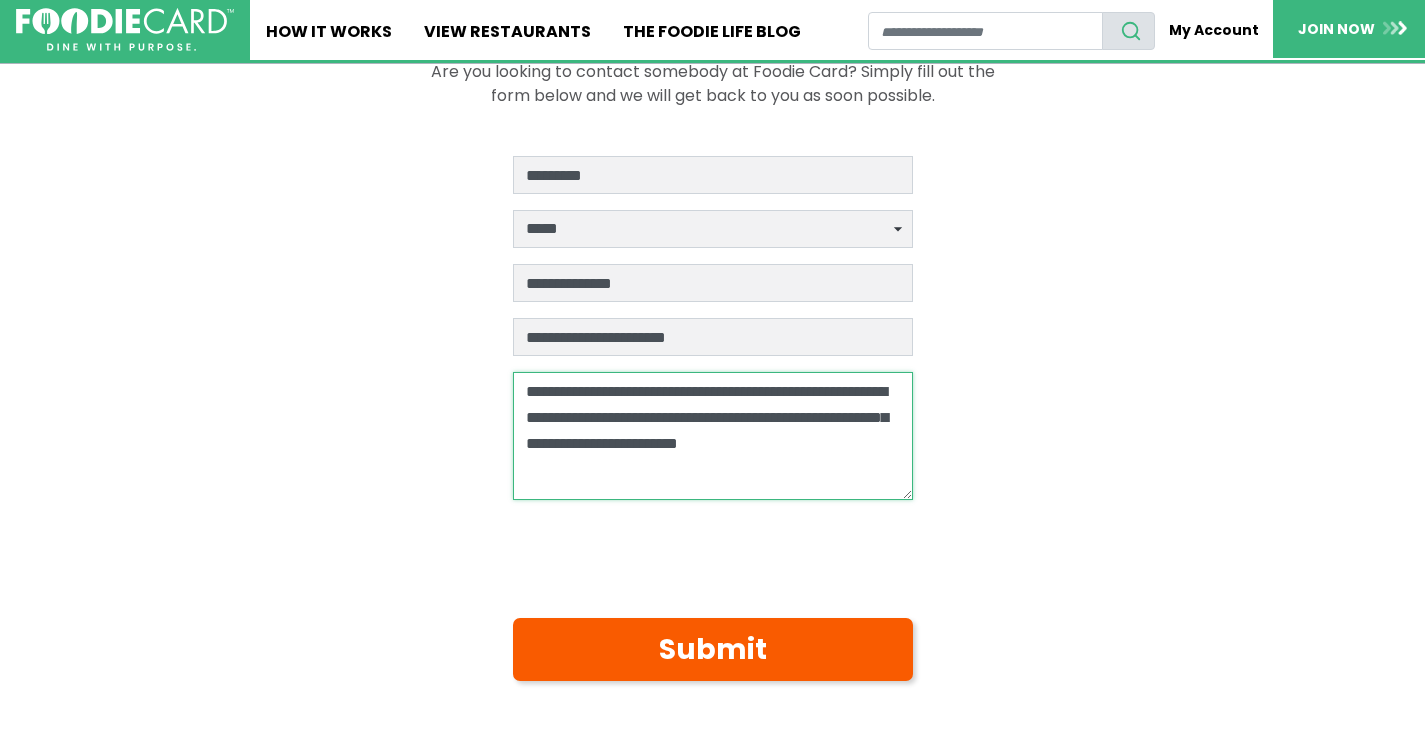 type on "**********" 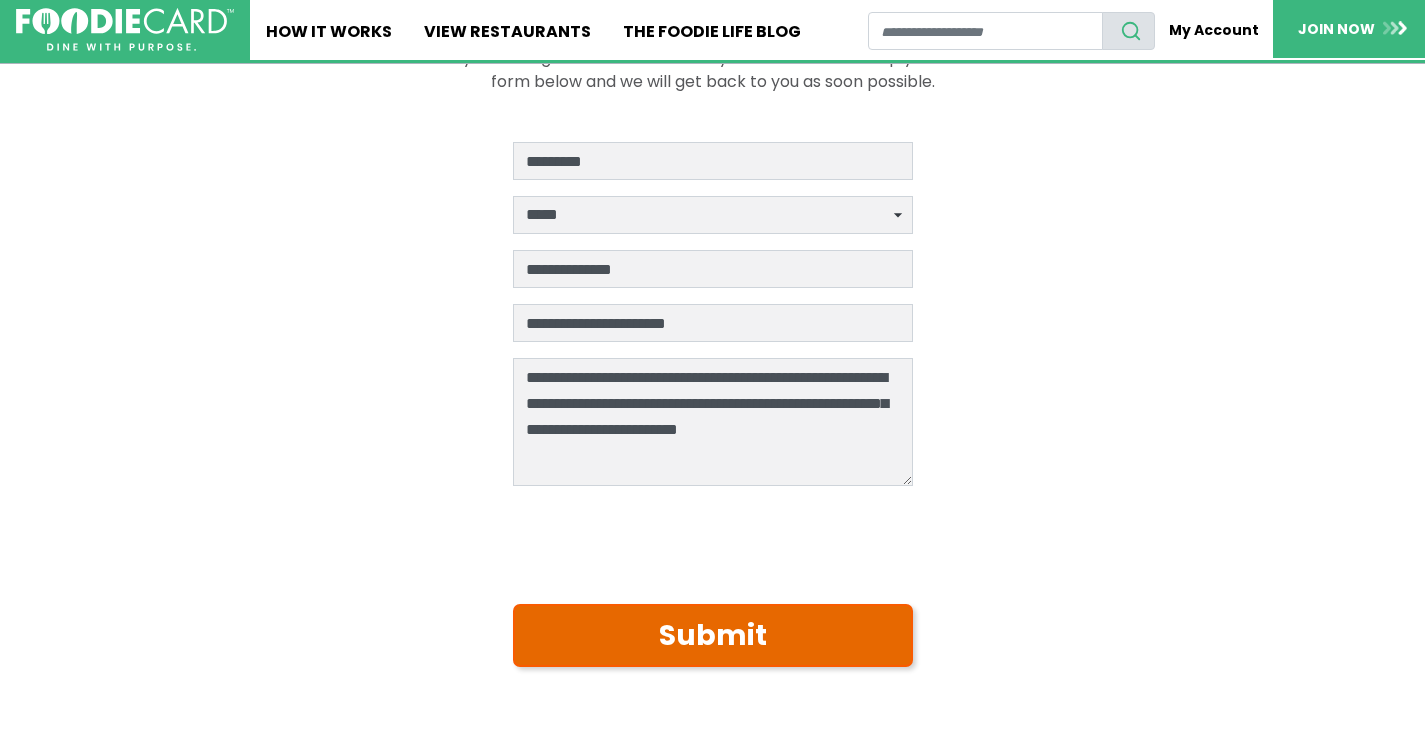 scroll, scrollTop: 189, scrollLeft: 0, axis: vertical 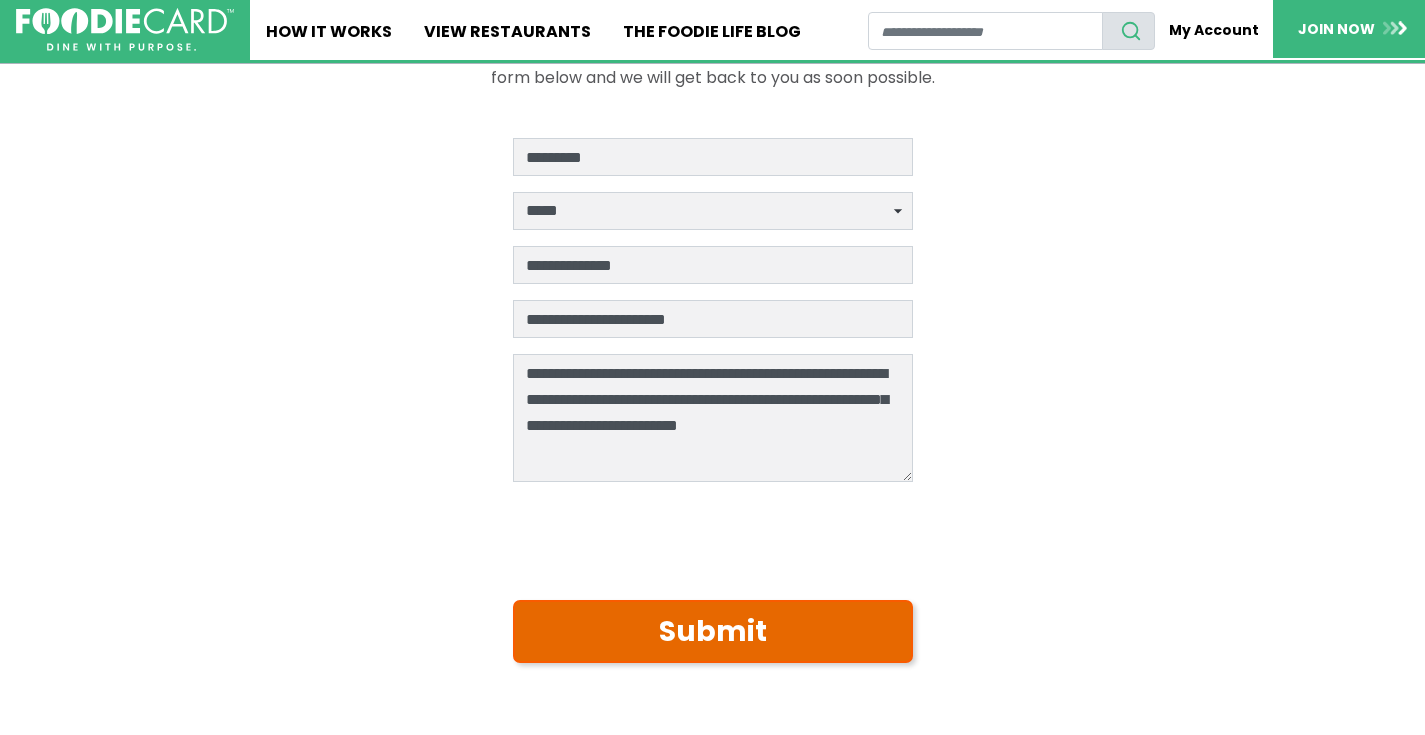 click on "Submit" at bounding box center [713, 631] 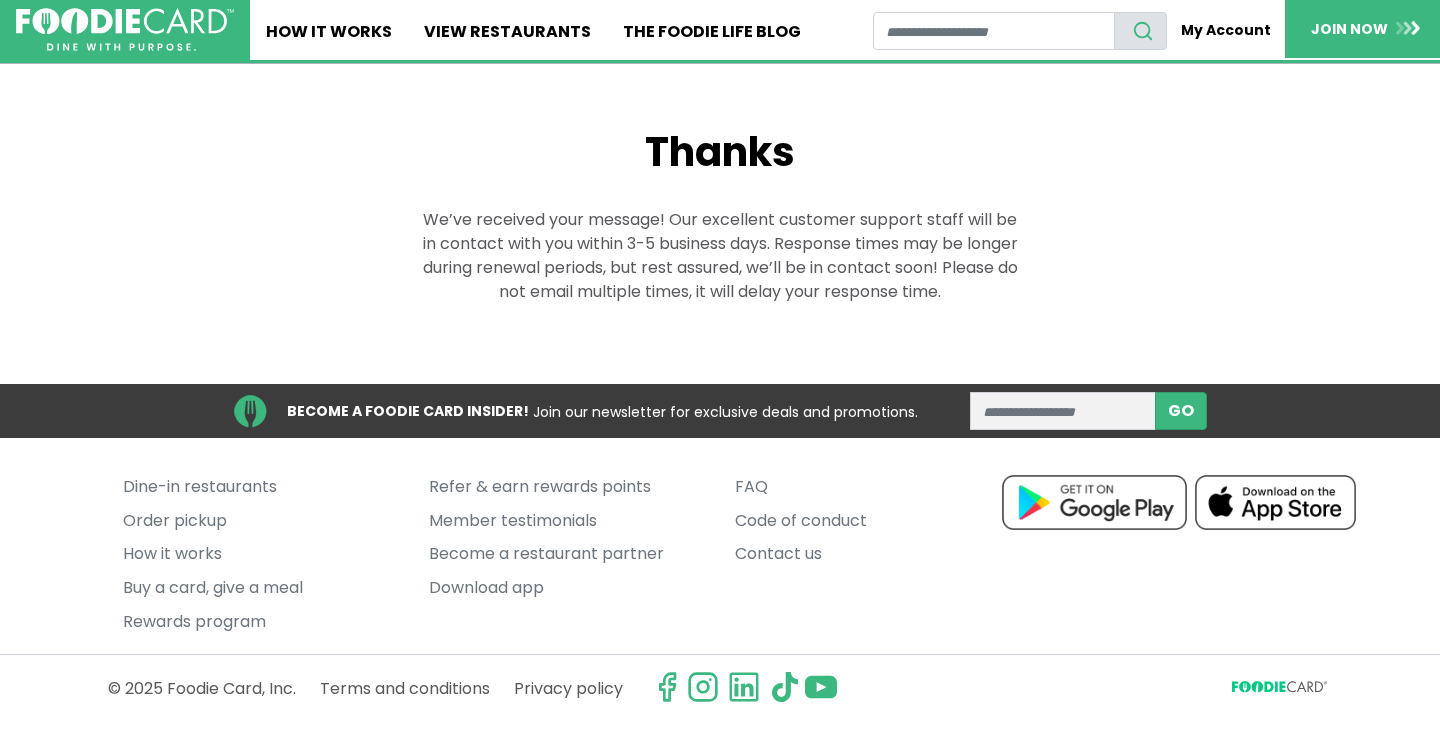 scroll, scrollTop: 0, scrollLeft: 0, axis: both 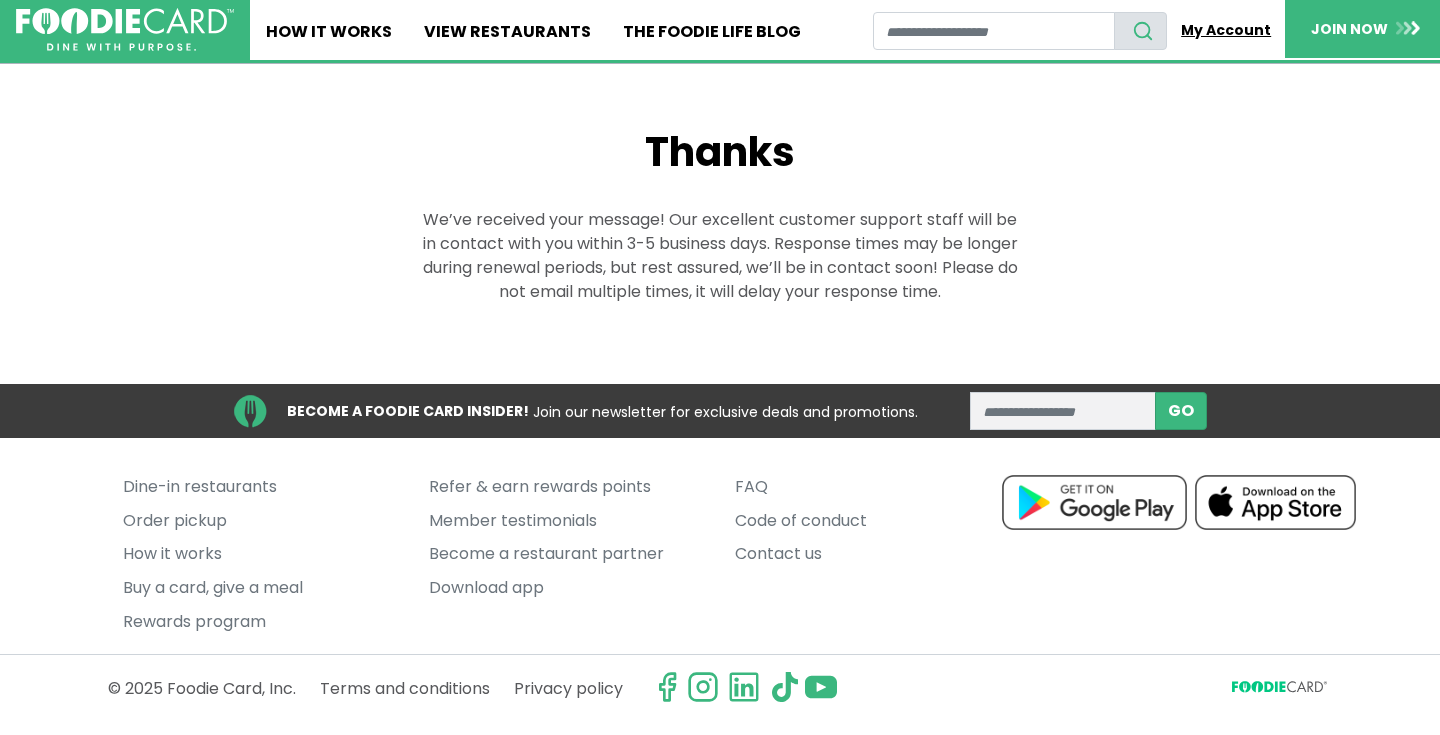 click on "My Account" at bounding box center [1226, 30] 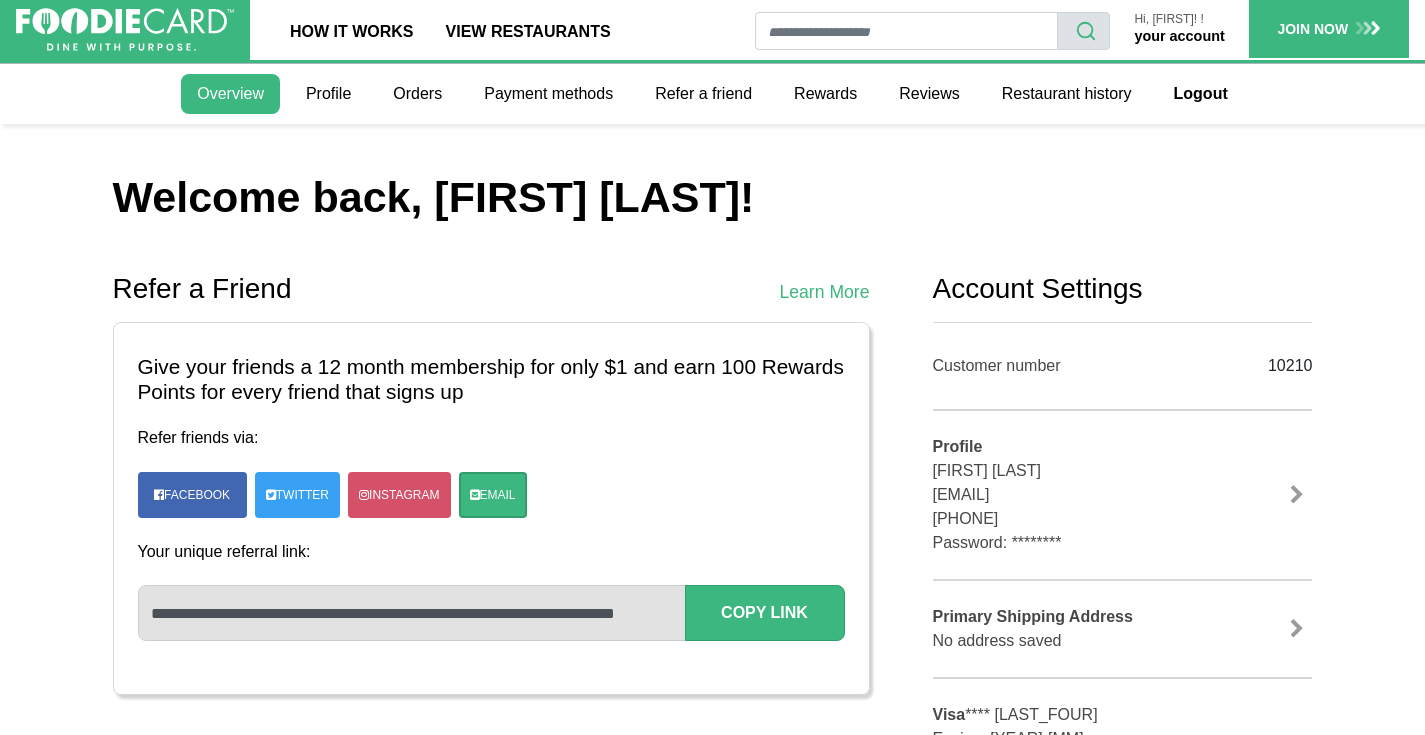scroll, scrollTop: 6422, scrollLeft: 0, axis: vertical 